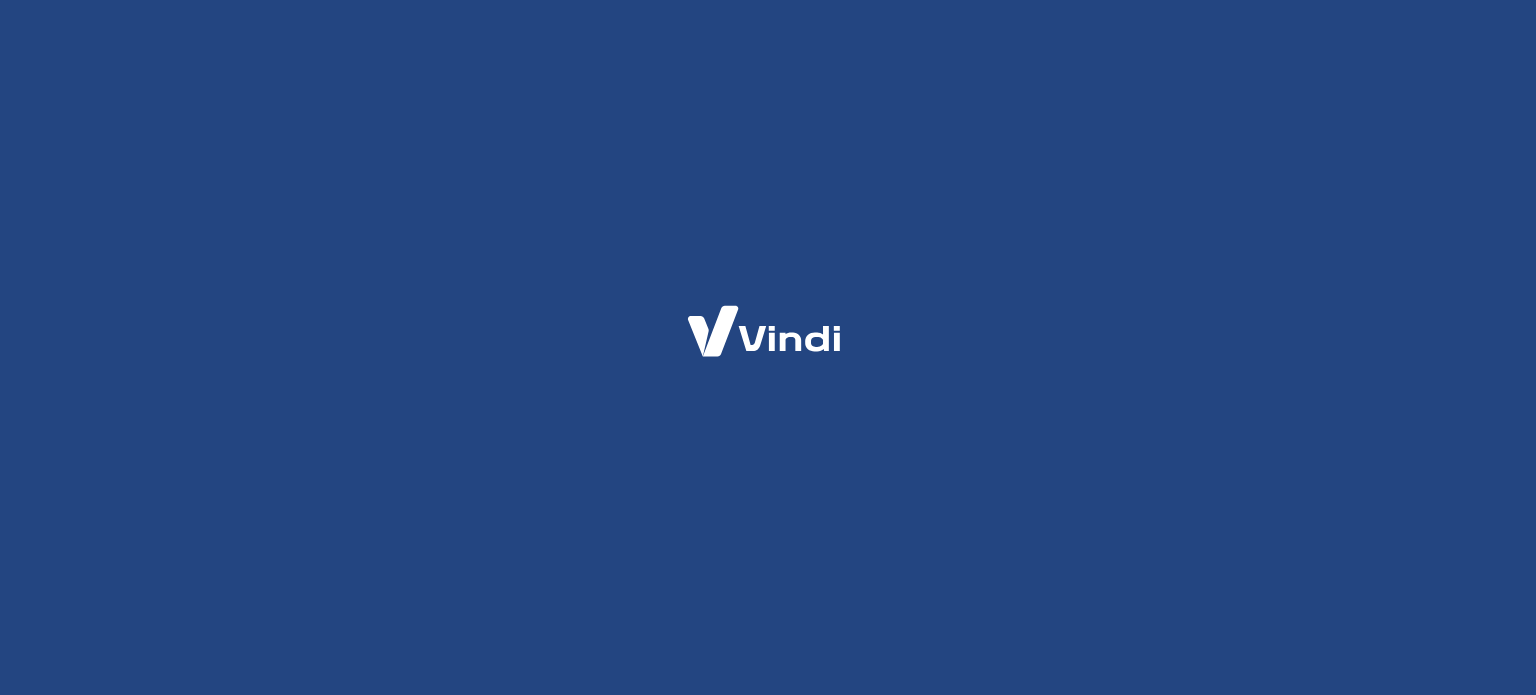 scroll, scrollTop: 0, scrollLeft: 0, axis: both 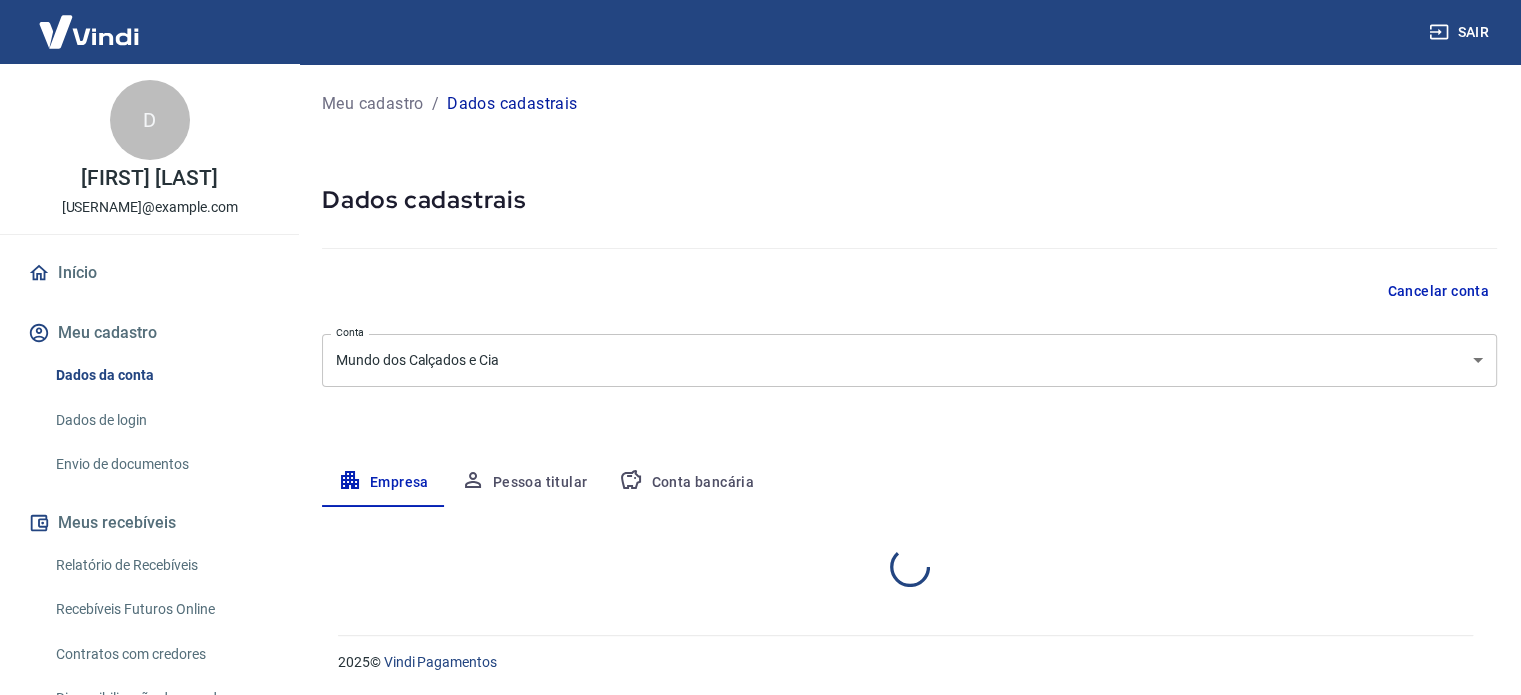 select on "PA" 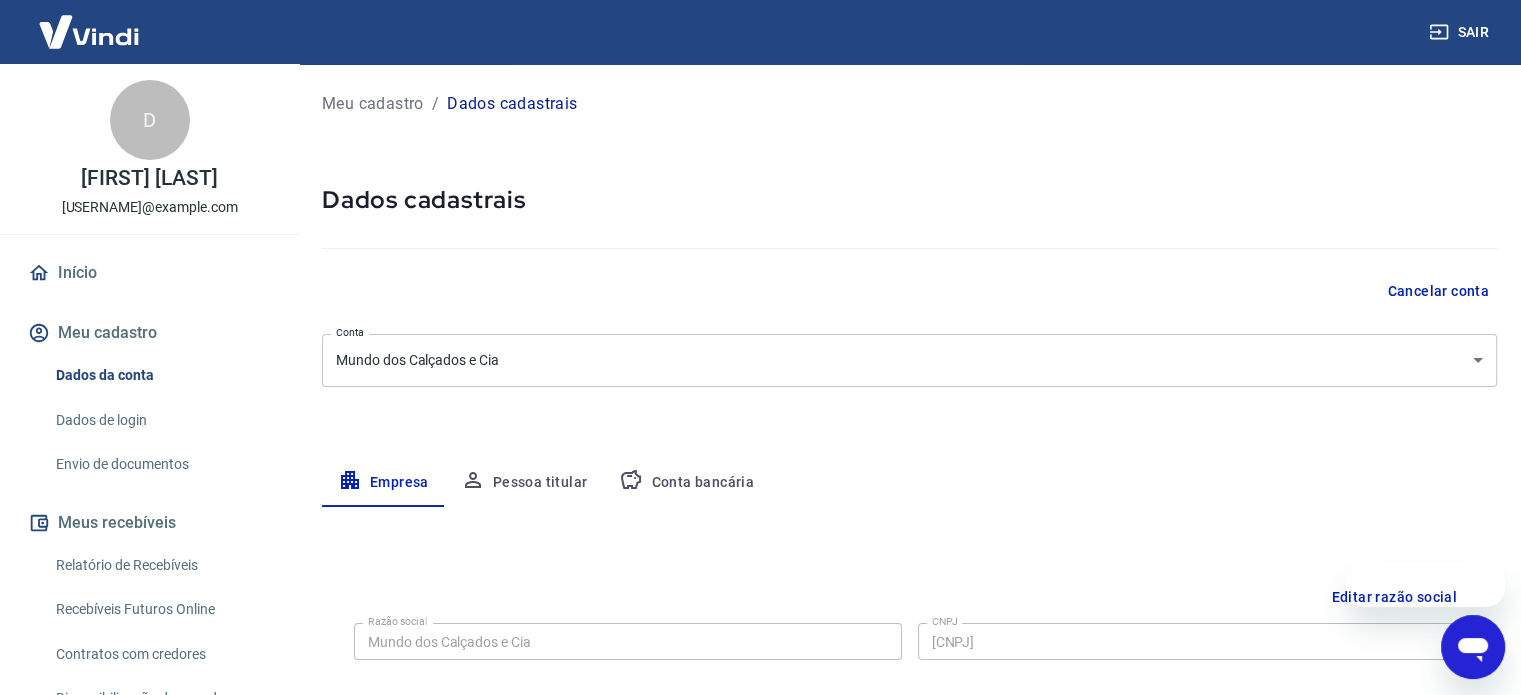 scroll, scrollTop: 0, scrollLeft: 0, axis: both 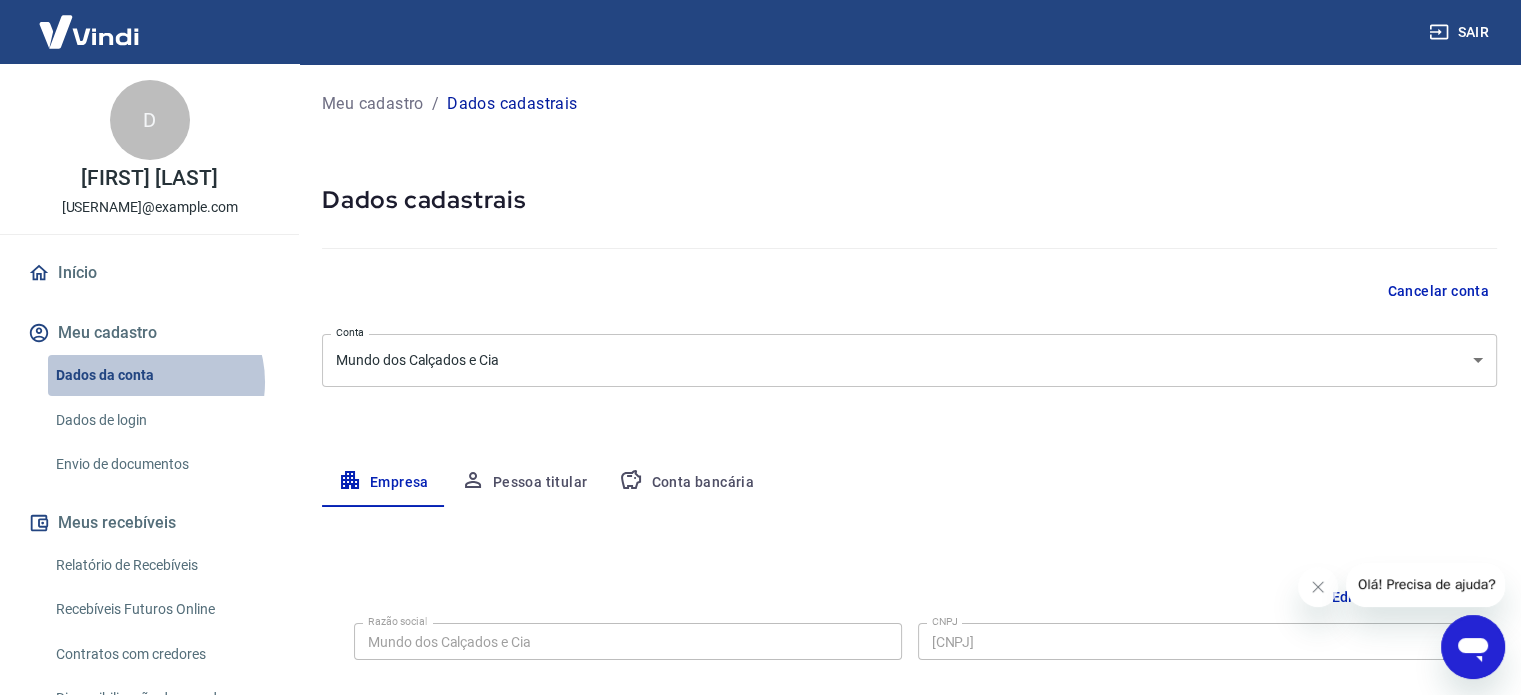 click on "Dados da conta" at bounding box center (161, 375) 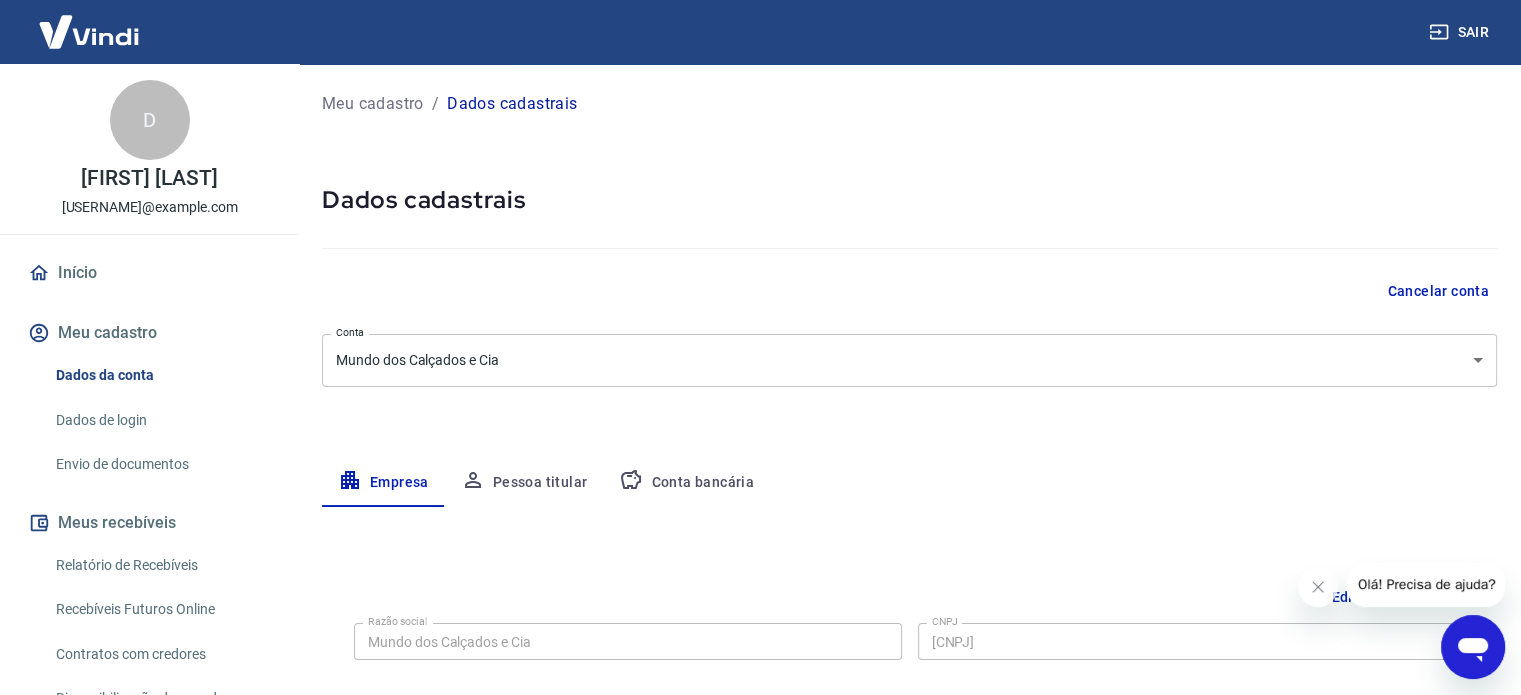 click on "Pessoa titular" at bounding box center (524, 483) 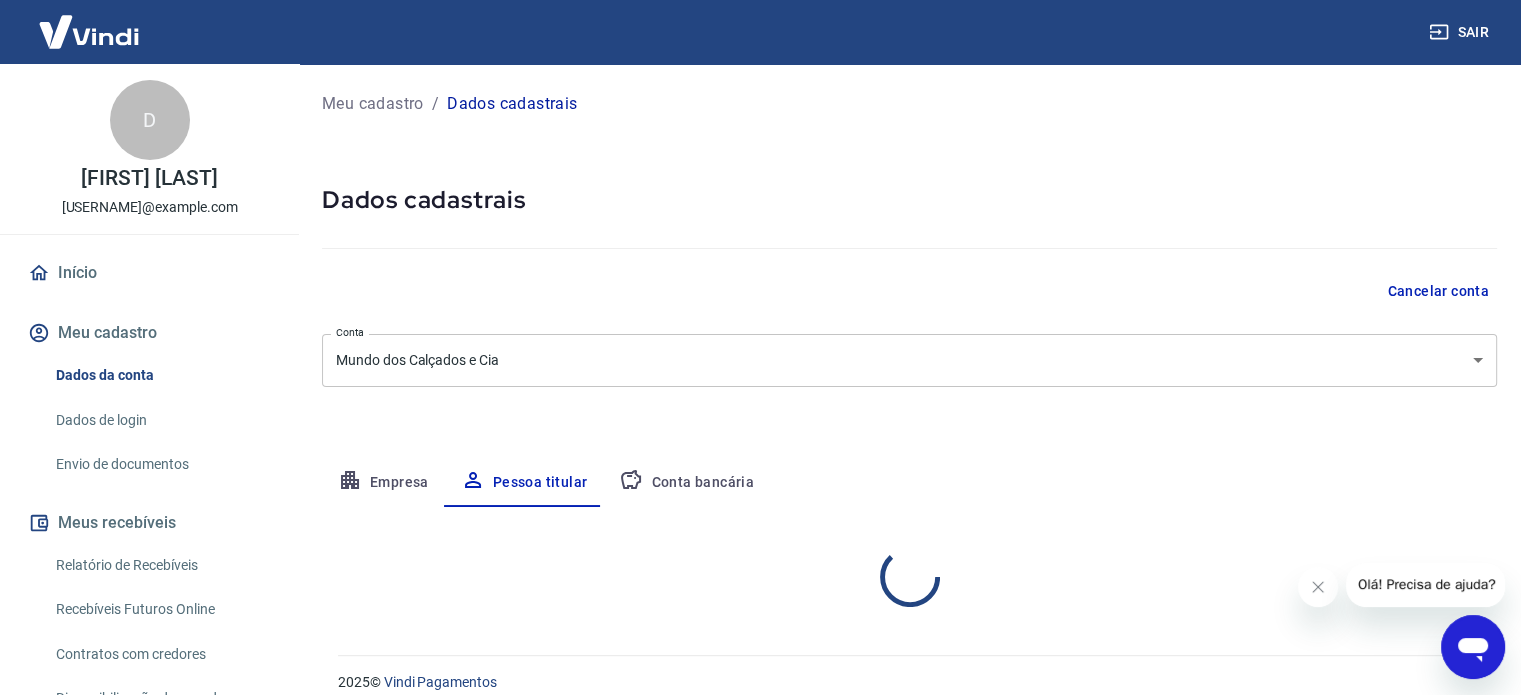 click on "Conta bancária" at bounding box center [686, 483] 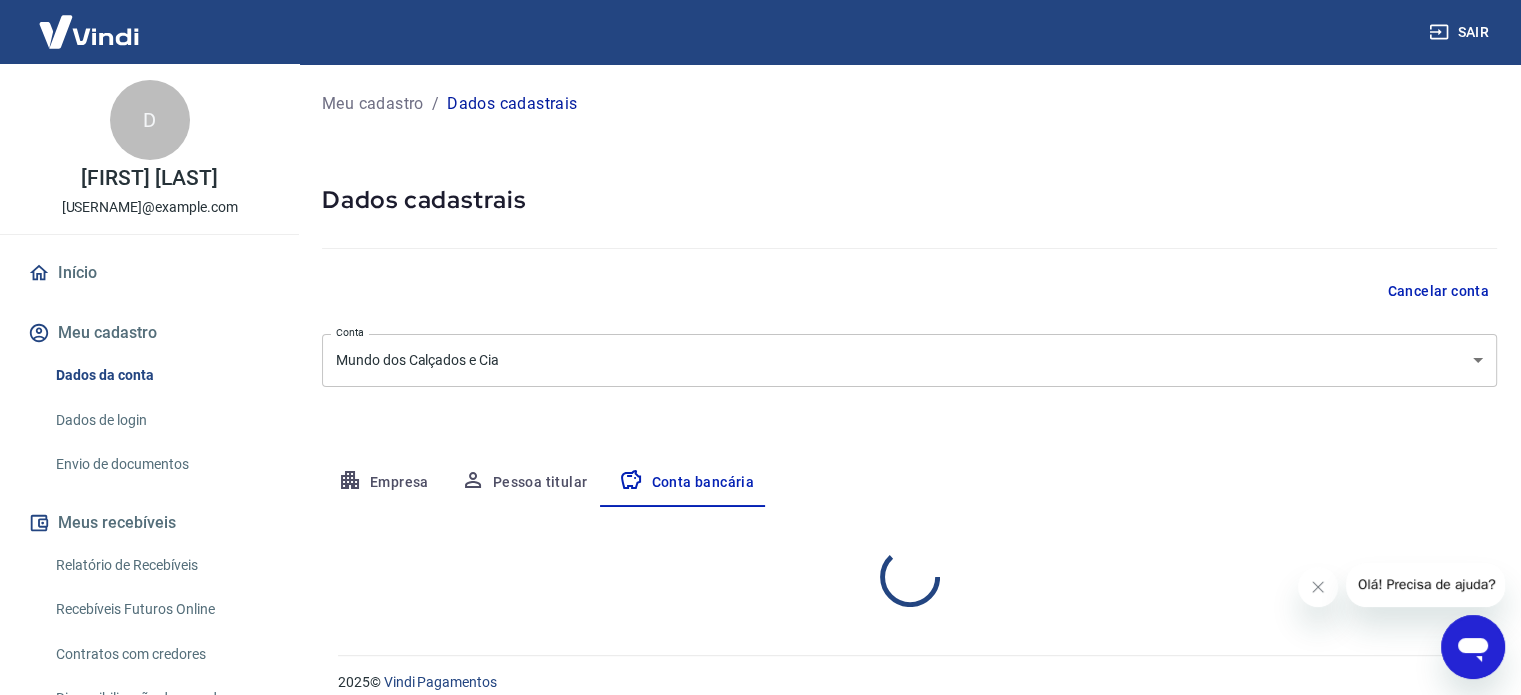 select on "1" 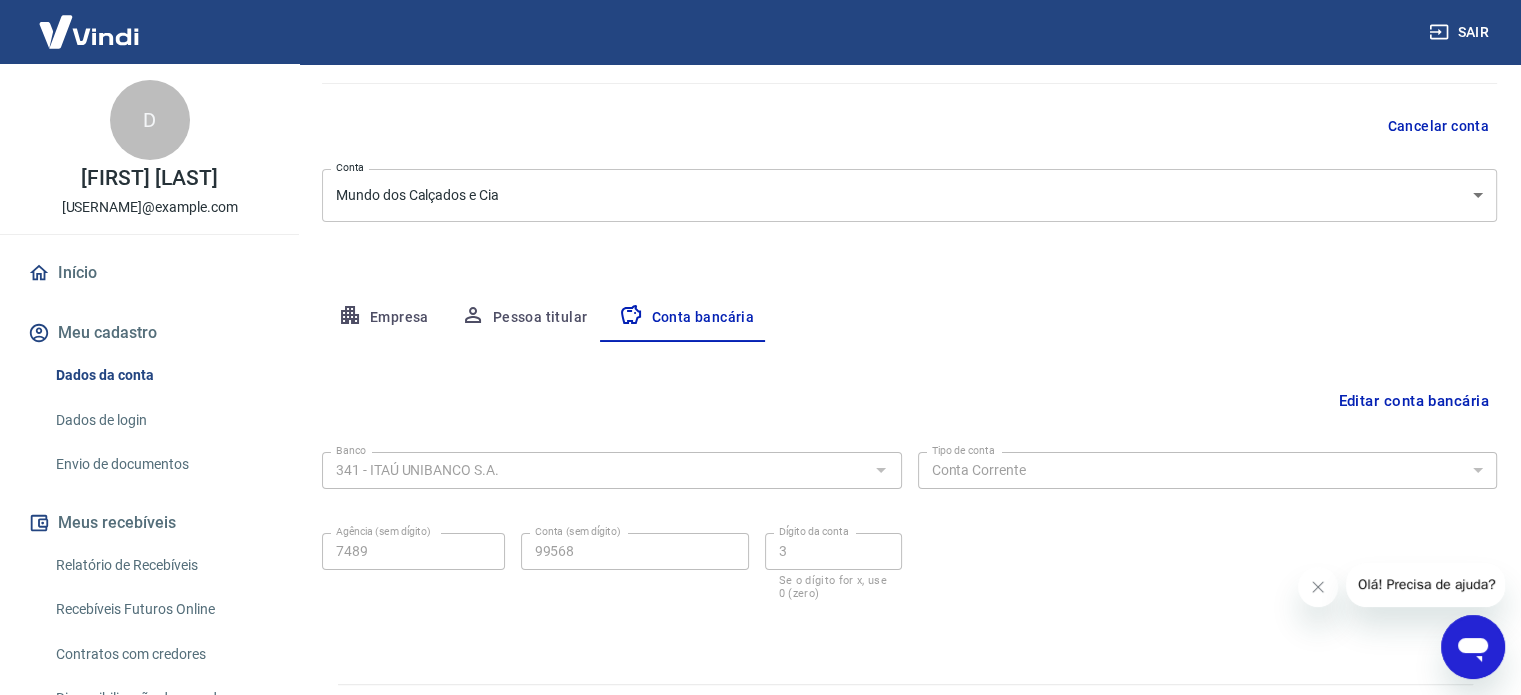 scroll, scrollTop: 172, scrollLeft: 0, axis: vertical 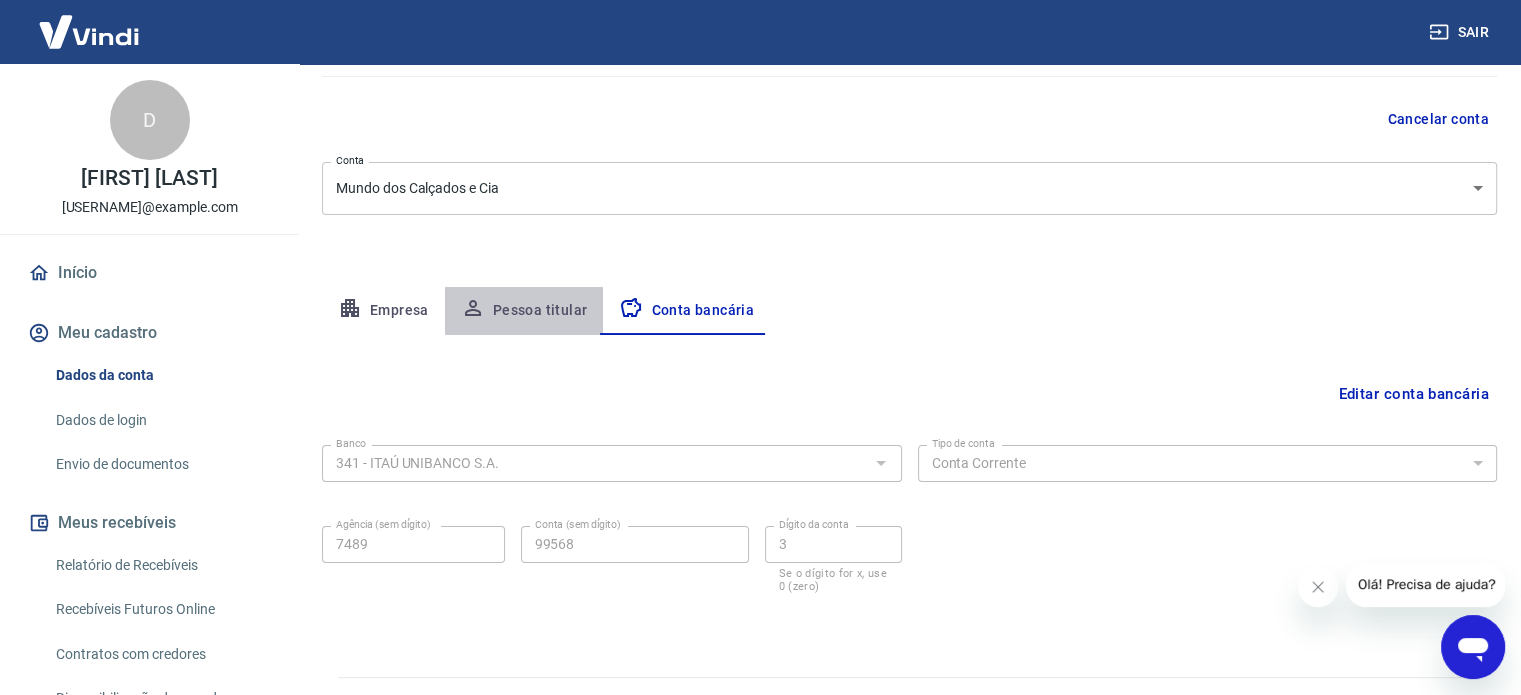 click on "Pessoa titular" at bounding box center [524, 311] 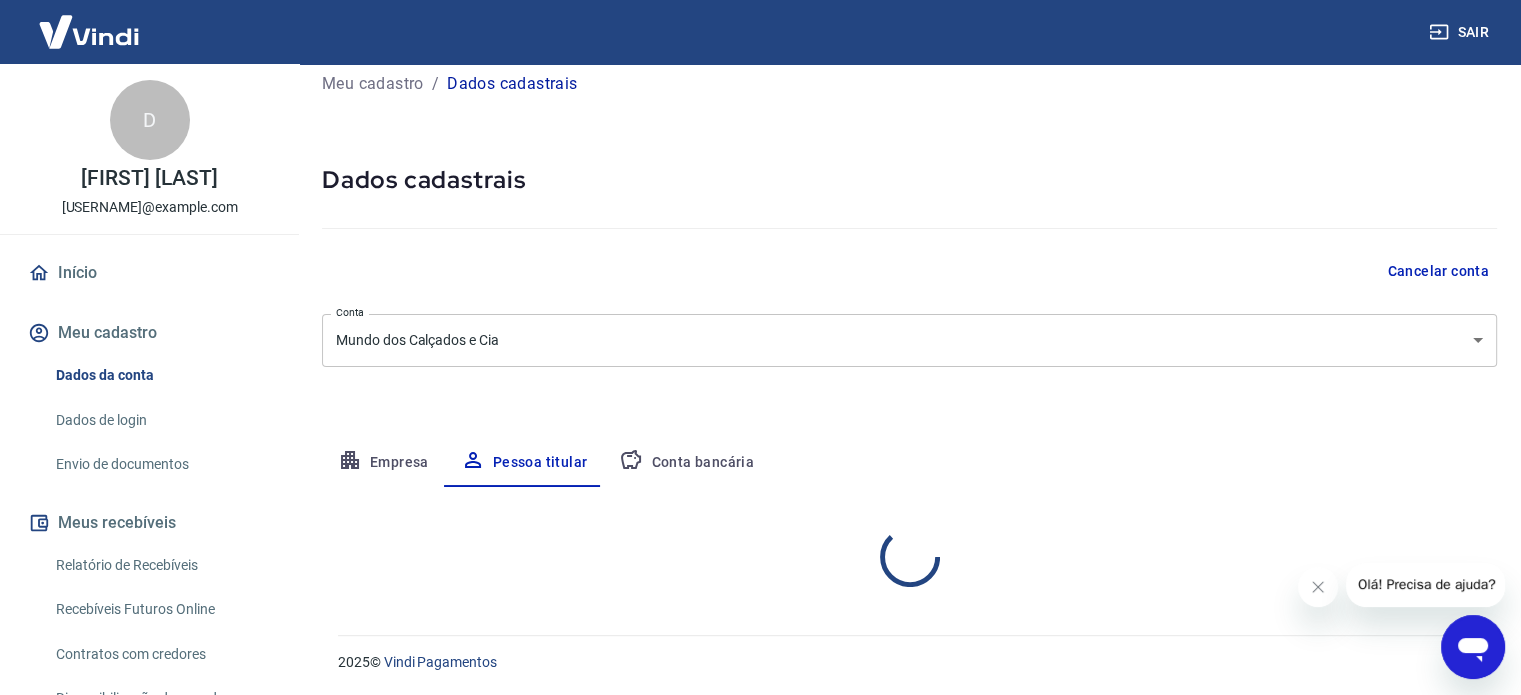 scroll, scrollTop: 104, scrollLeft: 0, axis: vertical 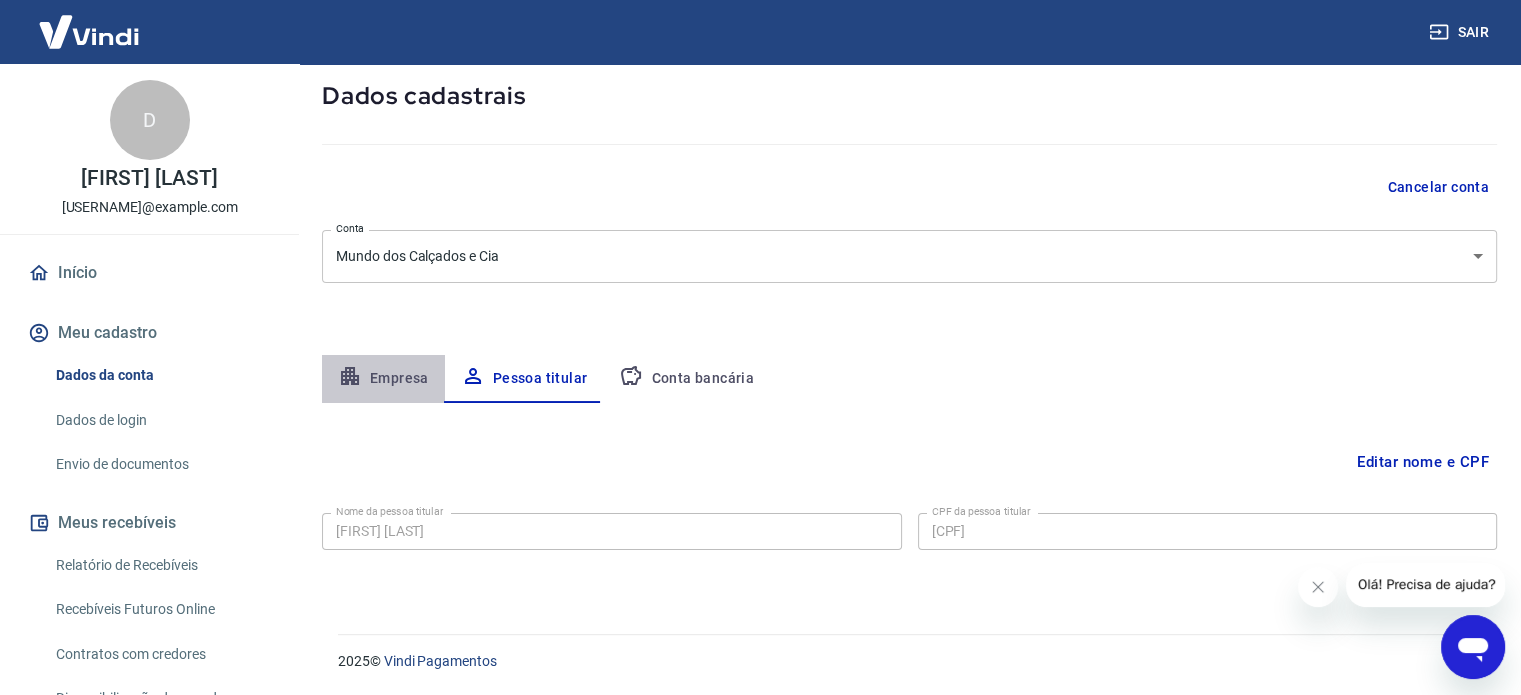 click on "Empresa" at bounding box center (383, 379) 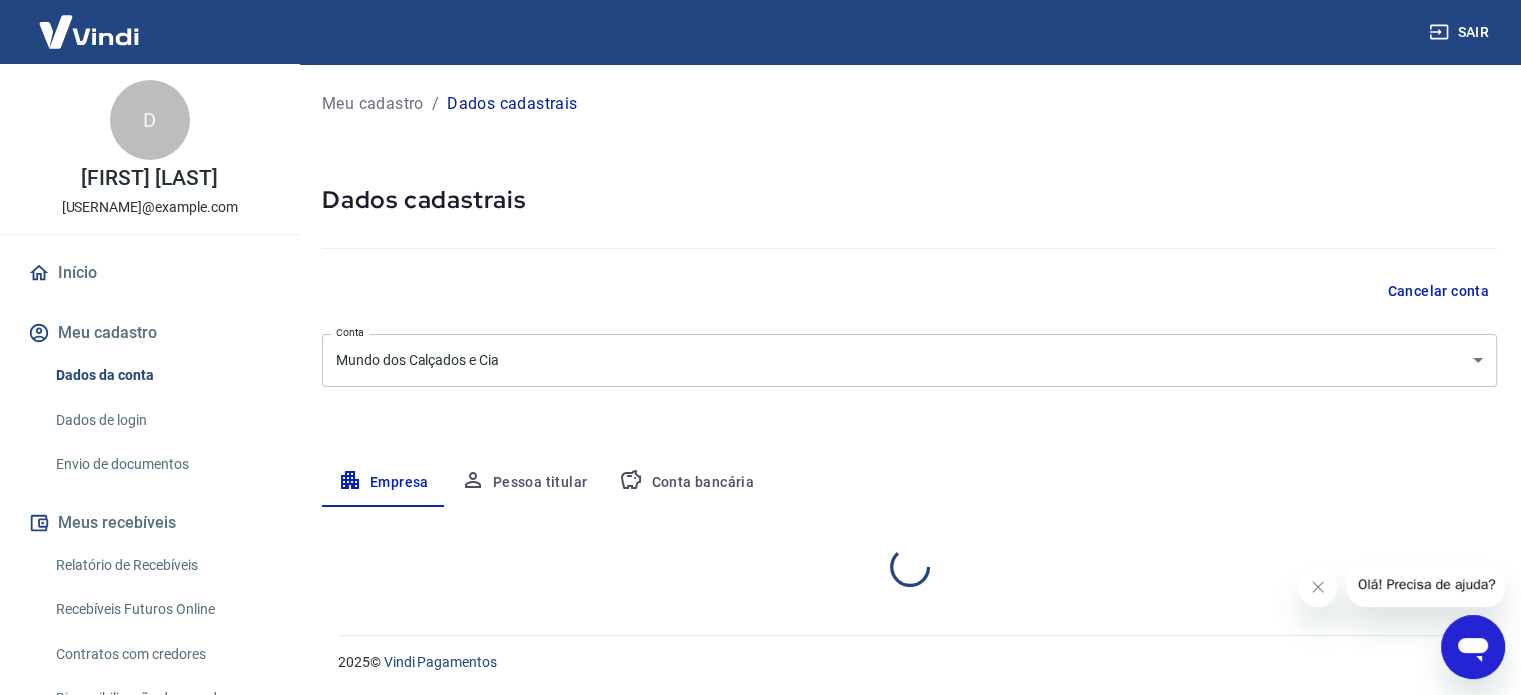 select on "PA" 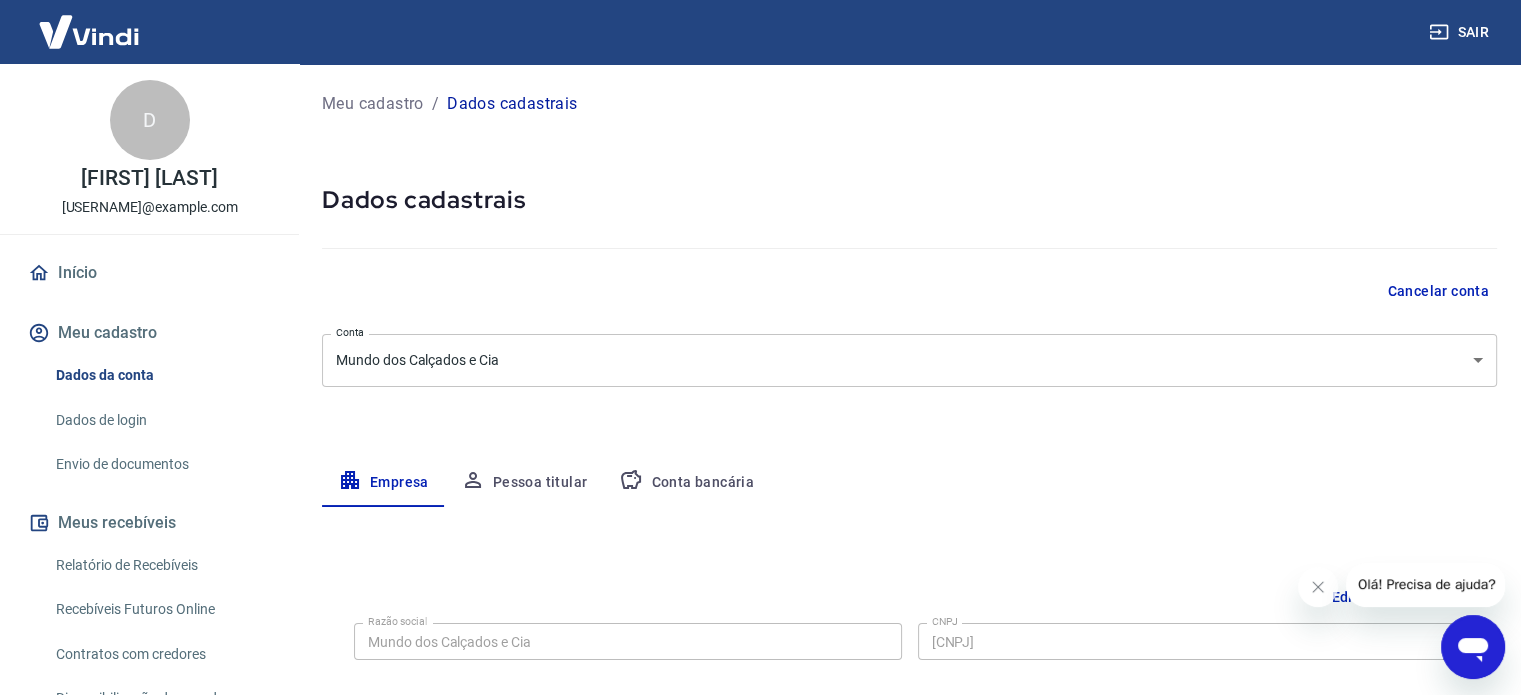 scroll, scrollTop: 104, scrollLeft: 0, axis: vertical 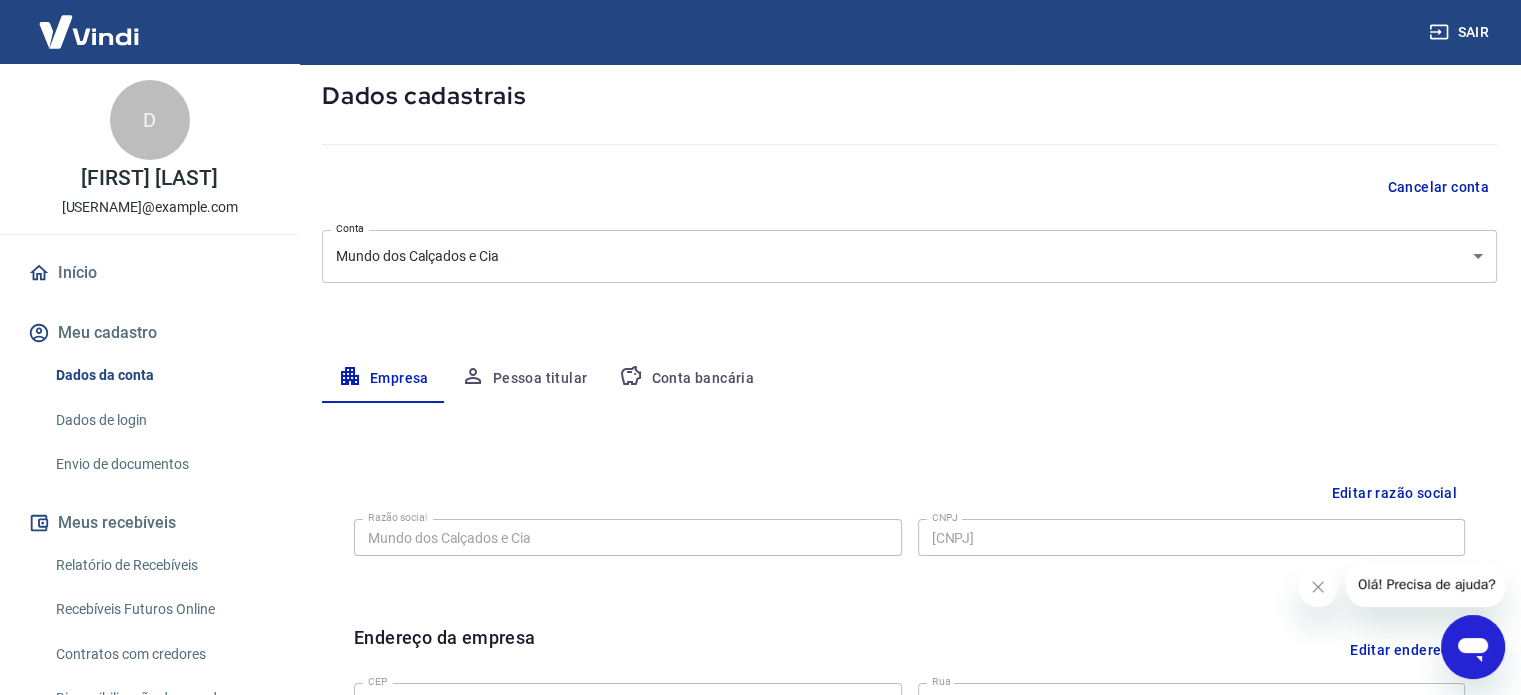 click on "Meu cadastro / Dados cadastrais Dados cadastrais Cancelar conta Conta Mundo dos Calçados e Cia [object Object] Conta Empresa Pessoa titular Conta bancária Editar razão social Razão social Mundo dos Calçados e Cia Razão social CNPJ 45.014.331/0001-19 CNPJ Endereço da empresa Editar endereço CEP 67400-109 CEP Rua Travessa Santo Antônio Rua Número 4 Número Complemento Complemento Bairro Comercial Bairro Cidade Barcarena Cidade Estado Acre Alagoas Amapá Amazonas Bahia Ceará Distrito Federal Espírito Santo Goiás Maranhão Mato Grosso Mato Grosso do Sul Minas Gerais Pará Paraíba Paraná Pernambuco Piauí Rio de Janeiro Rio Grande do Norte Rio Grande do Sul Rondônia Roraima Santa Catarina São Paulo Sergipe Tocantins Estado Dados da empresa Editar dados da empresa Nome fantasia Diego dos Santos Teles Nome fantasia Data de abertura da empresa Data de abertura da empresa Tipo de telefone Residencial Comercial Tipo de telefone Telefone (91) 99292-5228 Telefone" at bounding box center [909, 606] 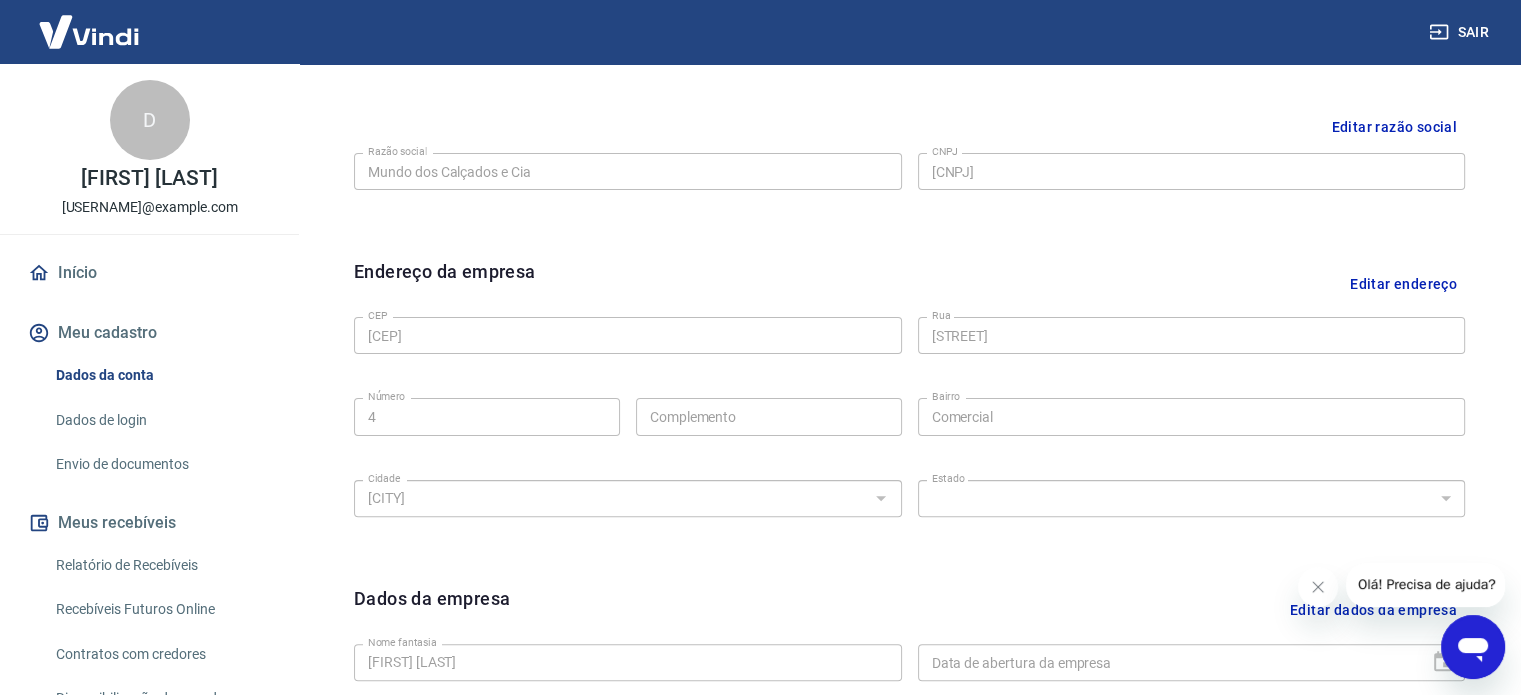 scroll, scrollTop: 475, scrollLeft: 0, axis: vertical 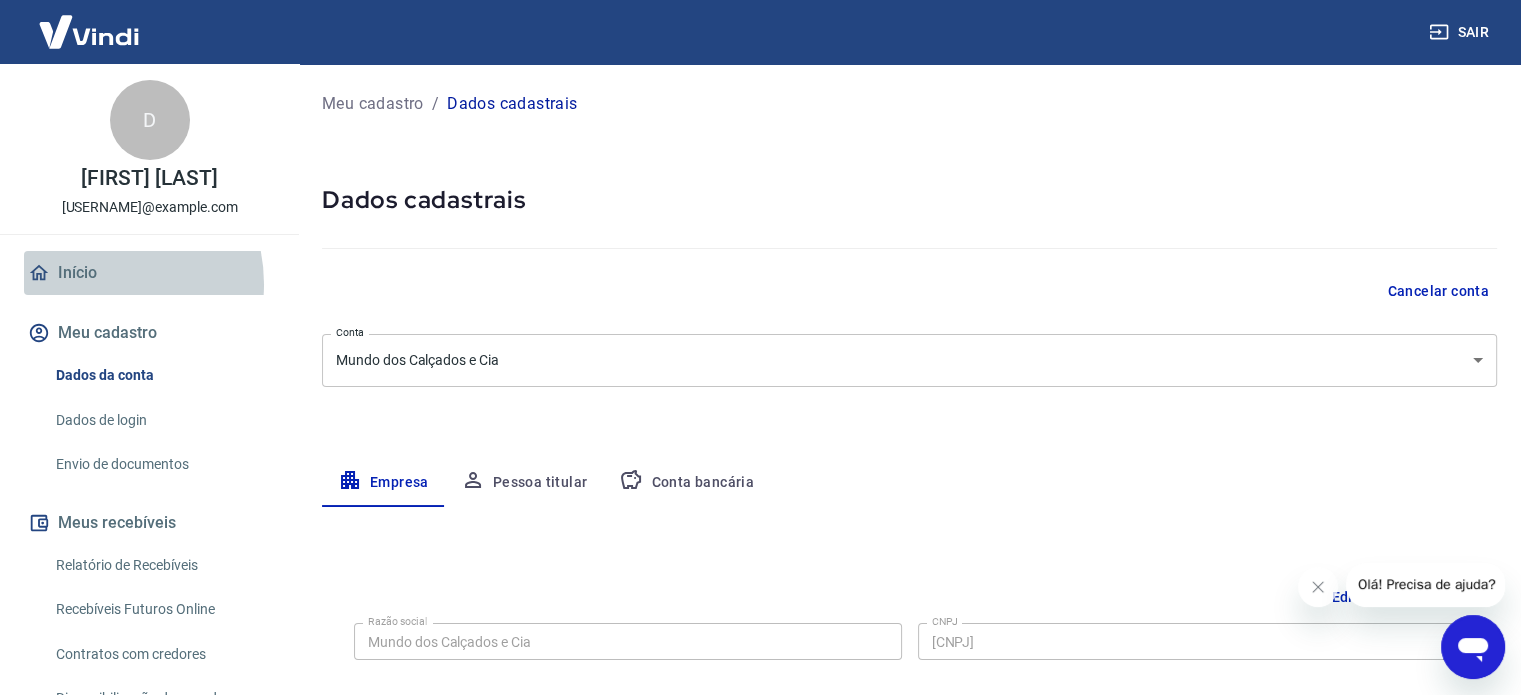 click on "Início" at bounding box center [149, 273] 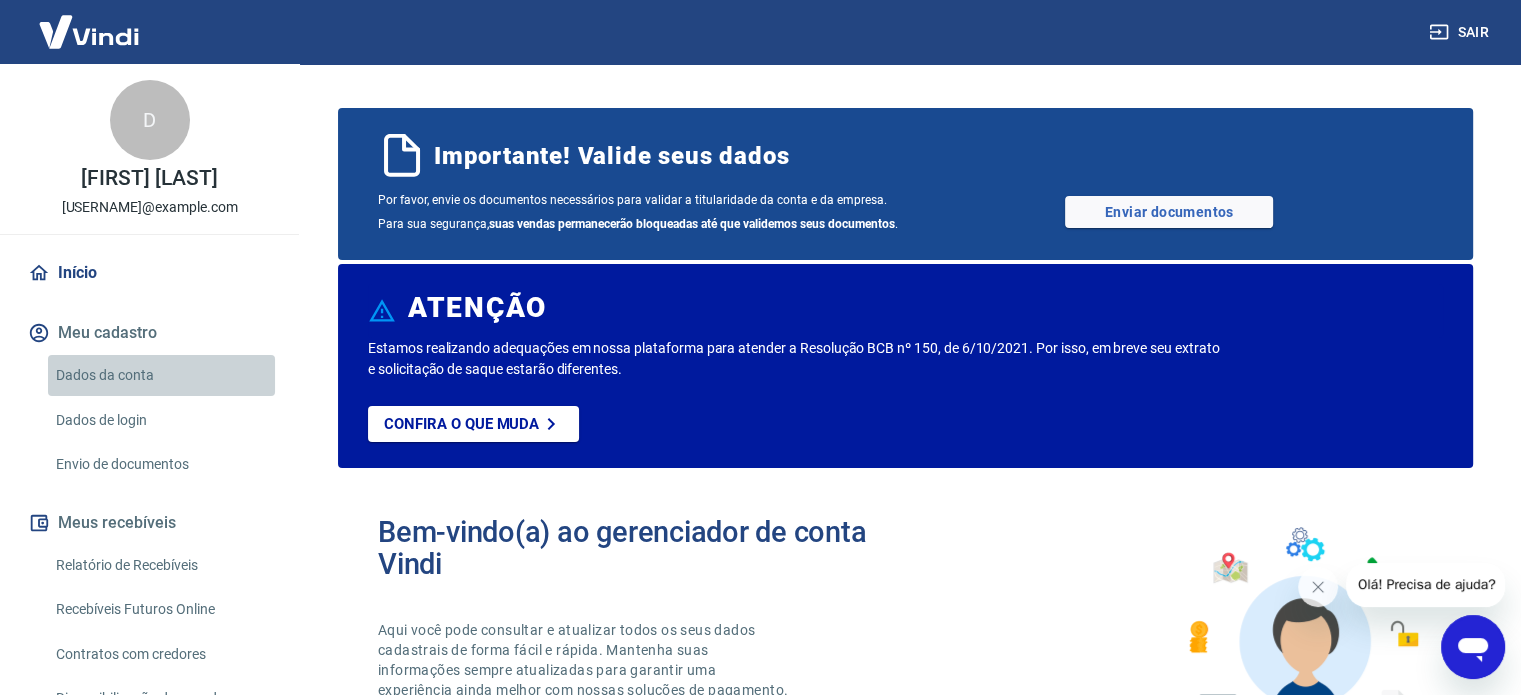 click on "Dados da conta" at bounding box center [161, 375] 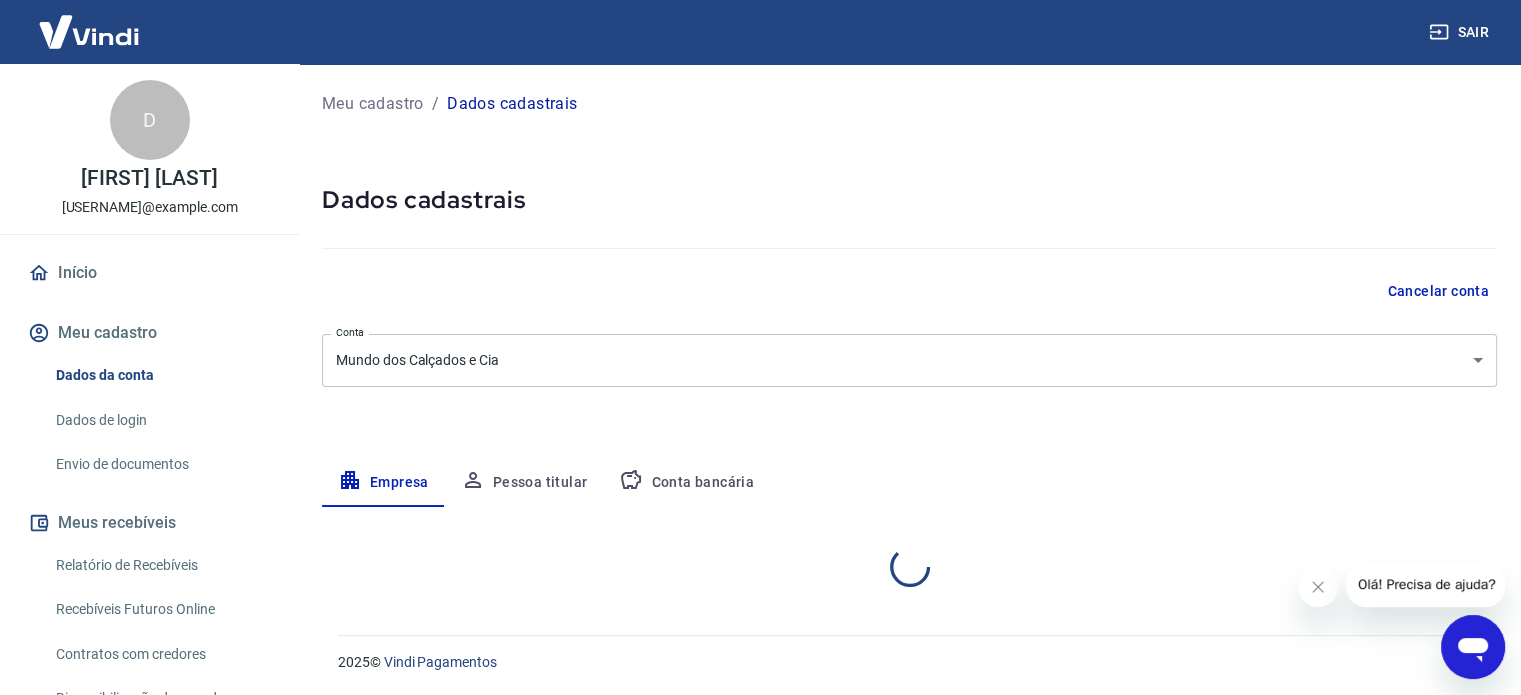 select on "PA" 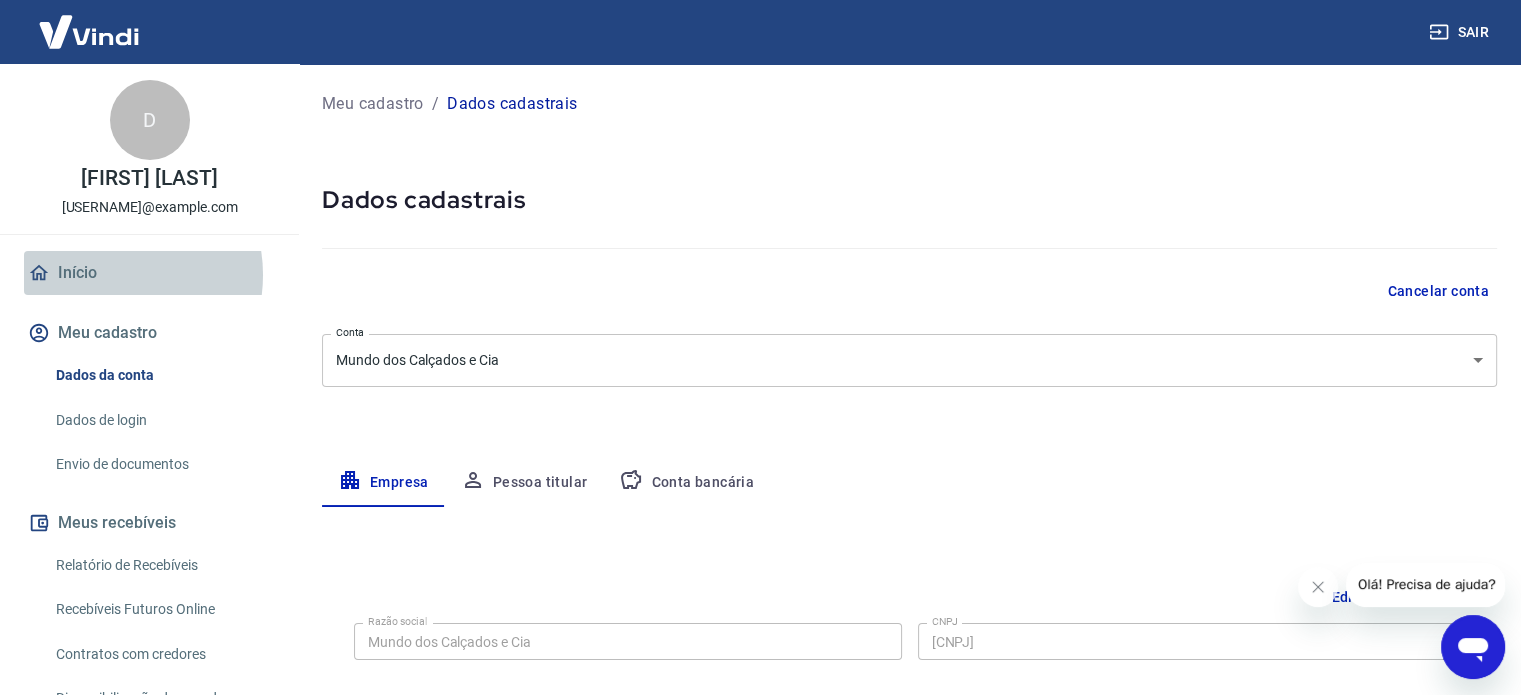 click on "Início" at bounding box center (149, 273) 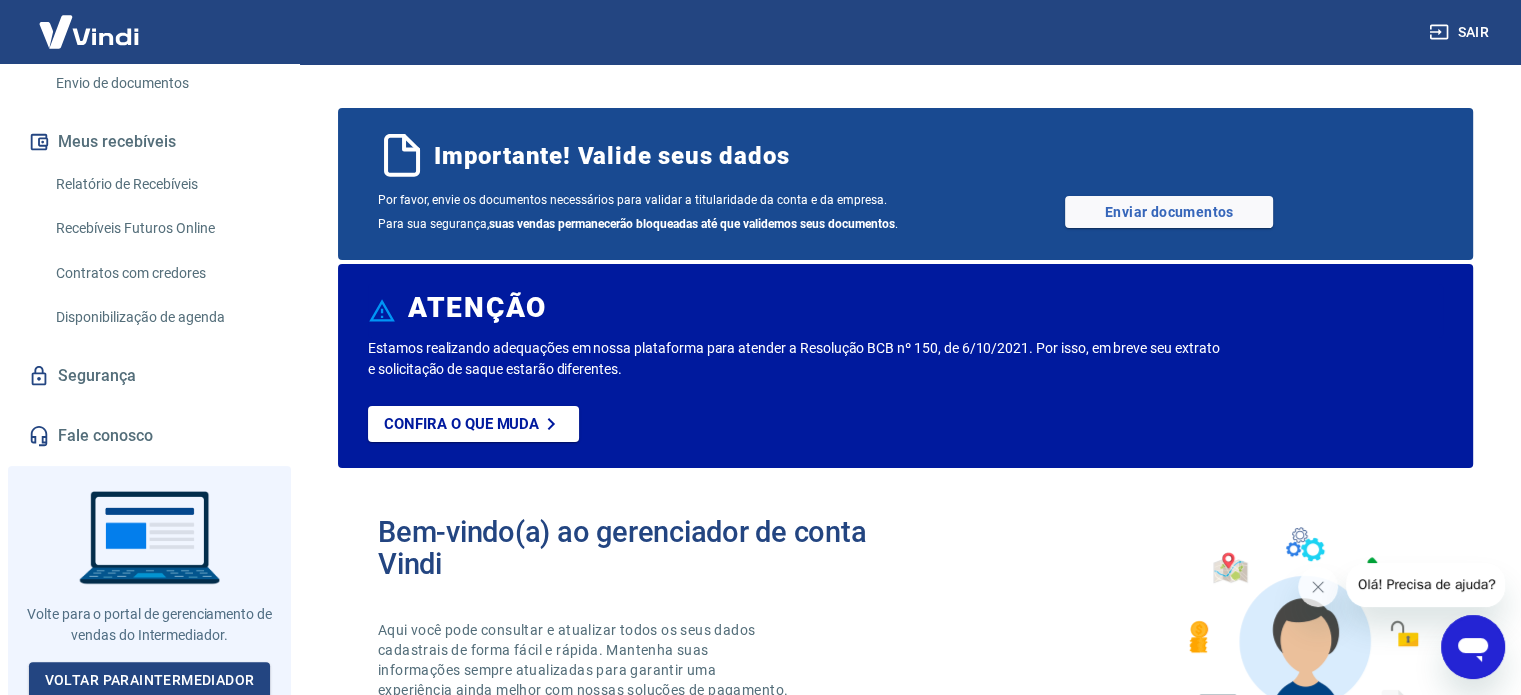 scroll, scrollTop: 385, scrollLeft: 0, axis: vertical 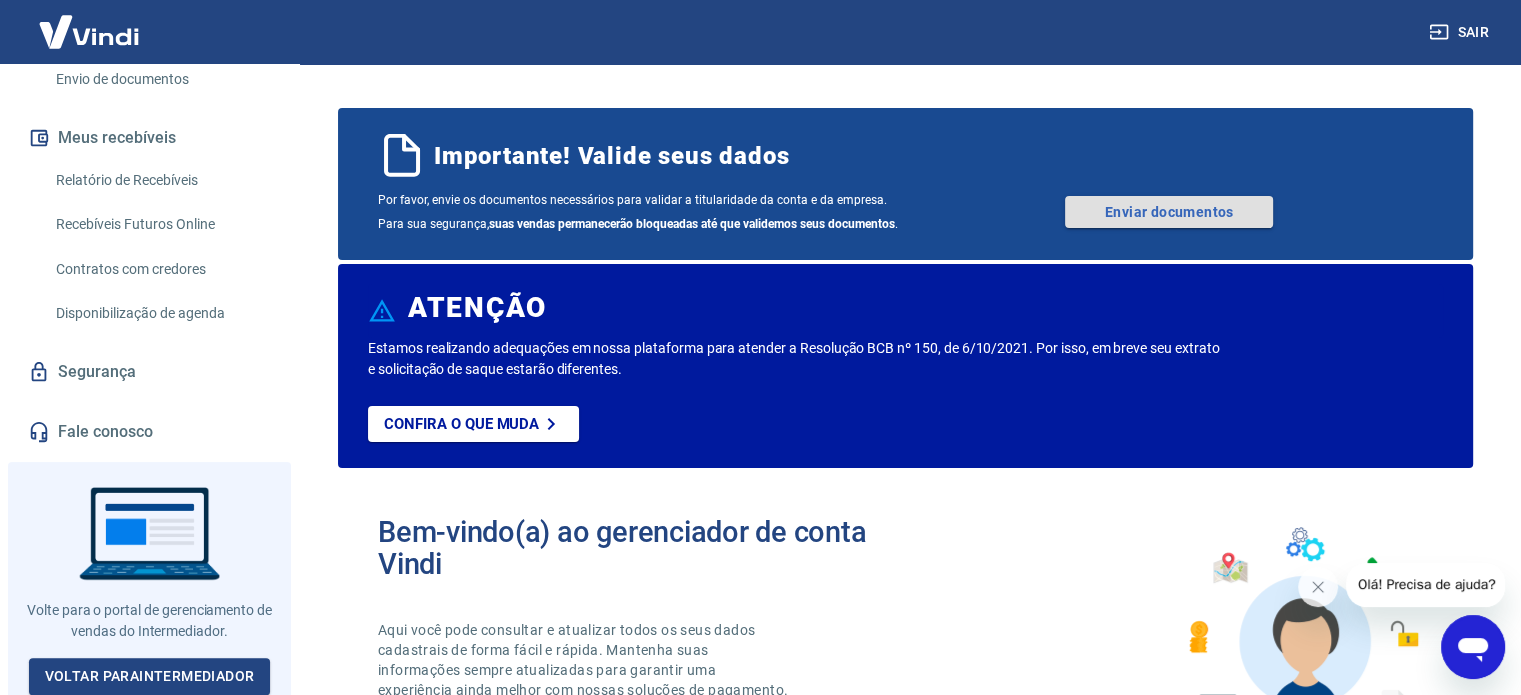 click on "Enviar documentos" at bounding box center (1169, 212) 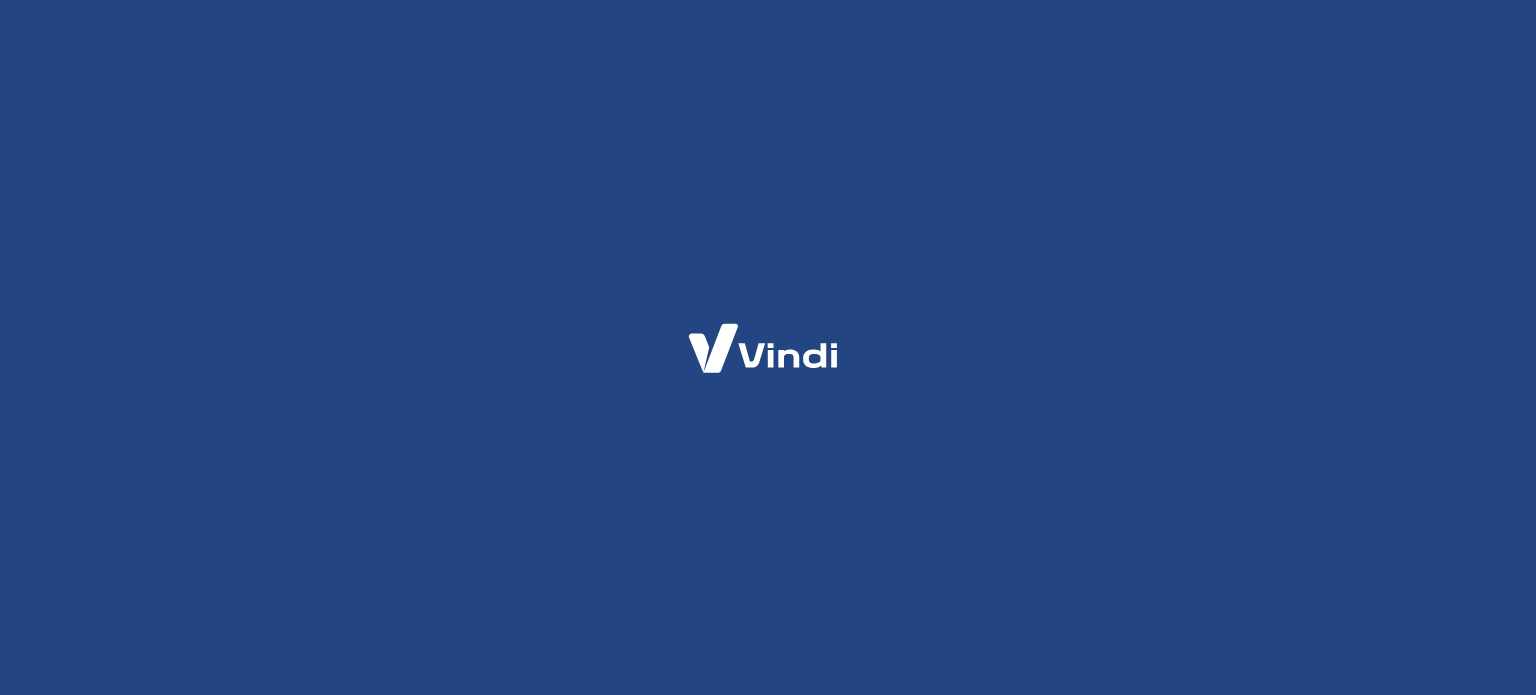 scroll, scrollTop: 0, scrollLeft: 0, axis: both 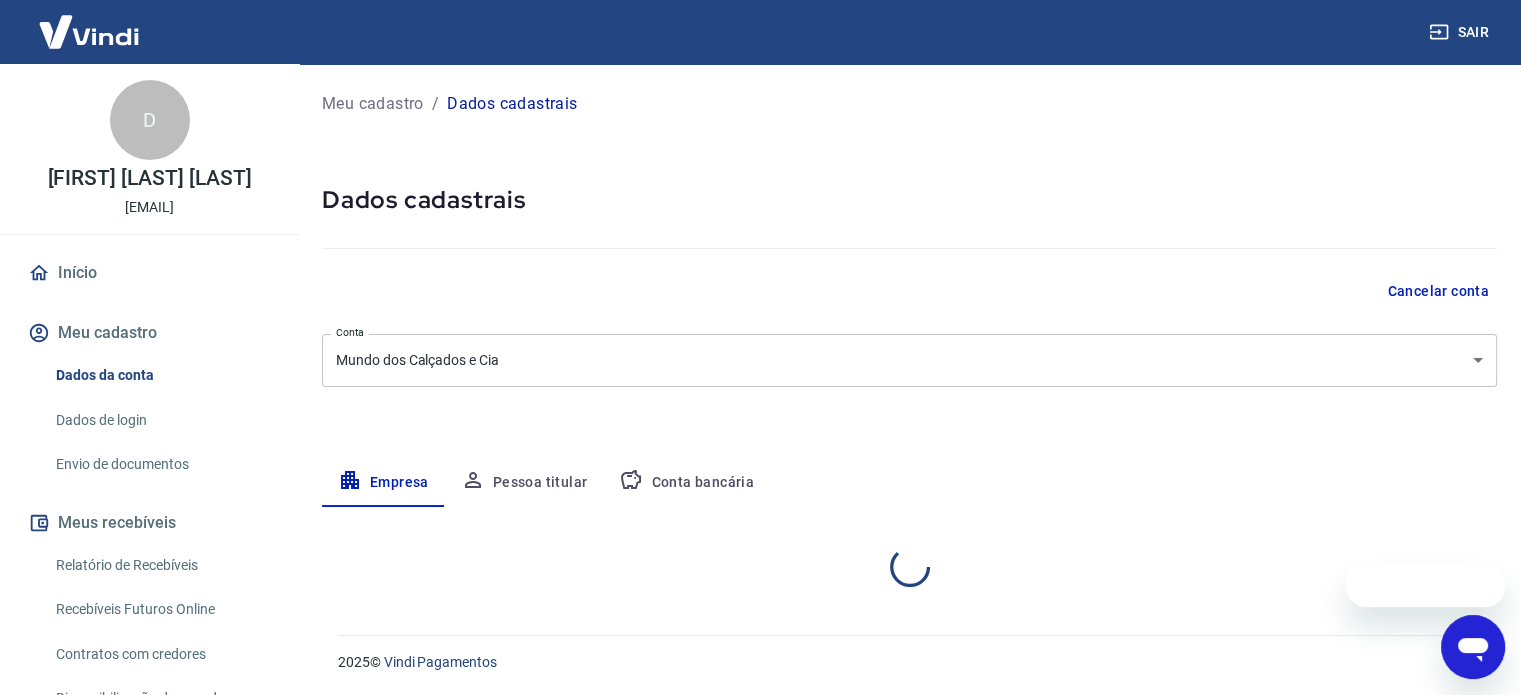 select on "[STATE]" 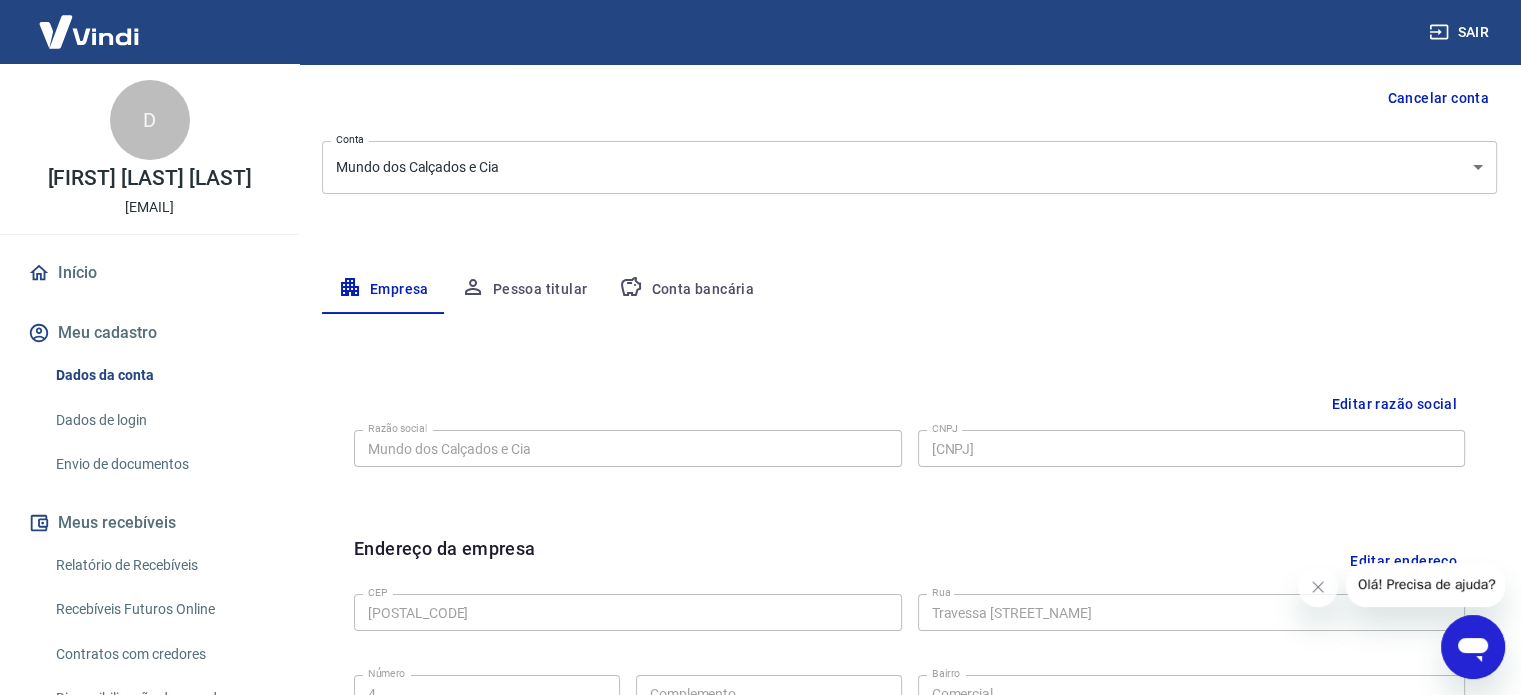 scroll, scrollTop: 171, scrollLeft: 0, axis: vertical 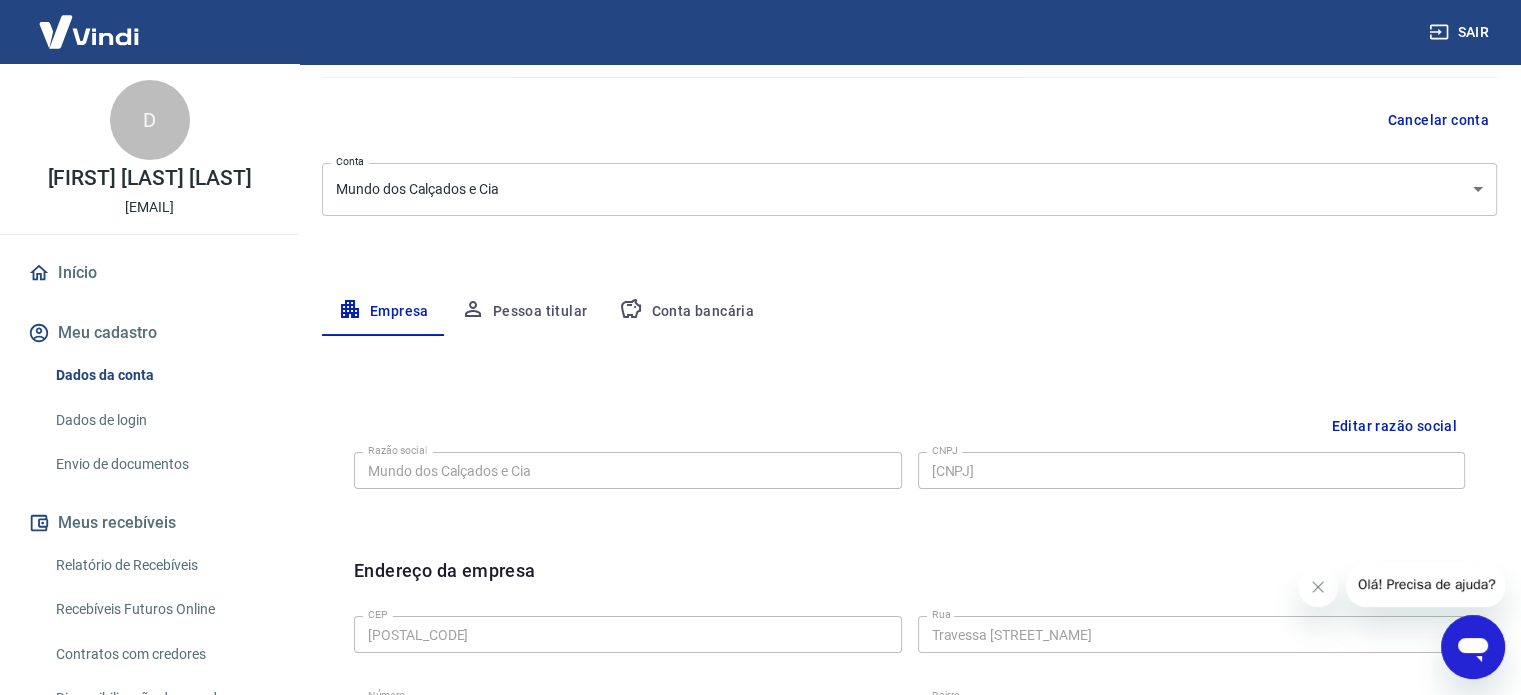 click on "Pessoa titular" at bounding box center [524, 312] 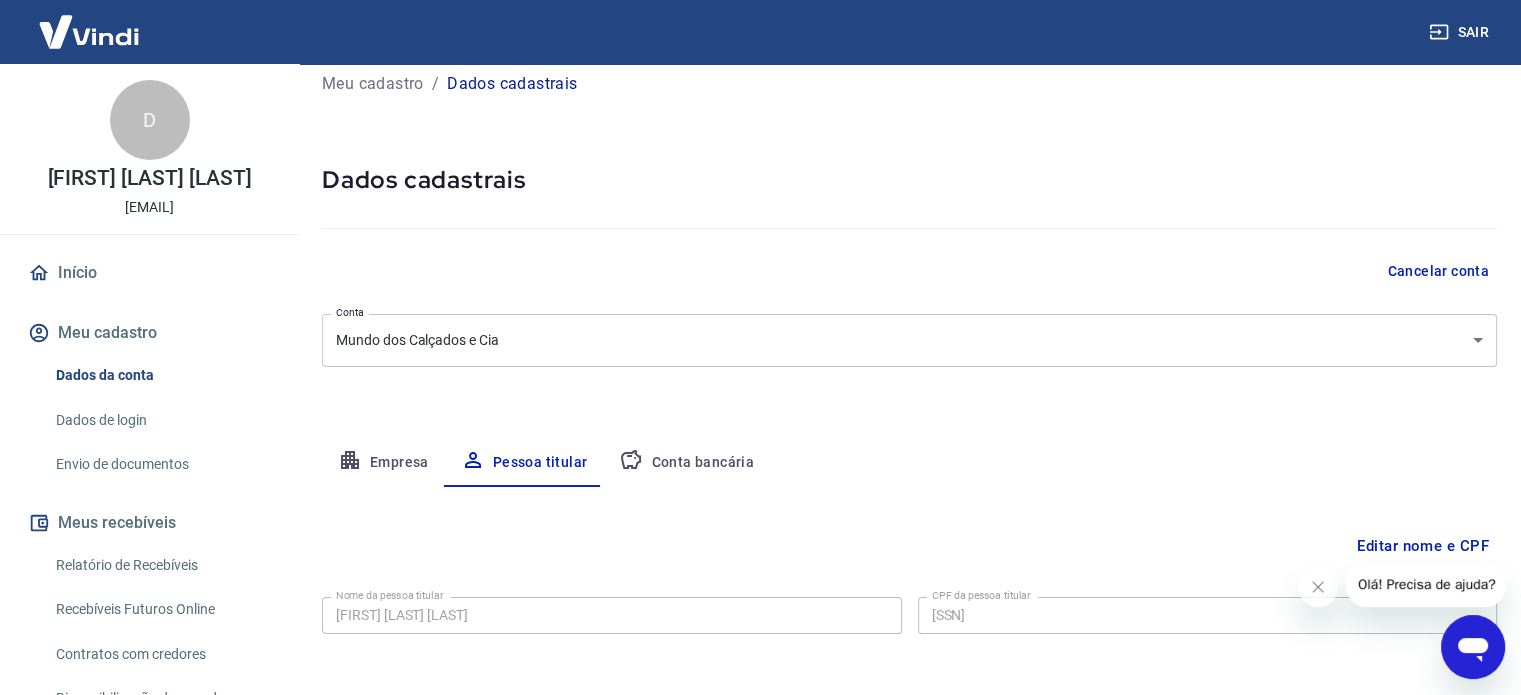 scroll, scrollTop: 104, scrollLeft: 0, axis: vertical 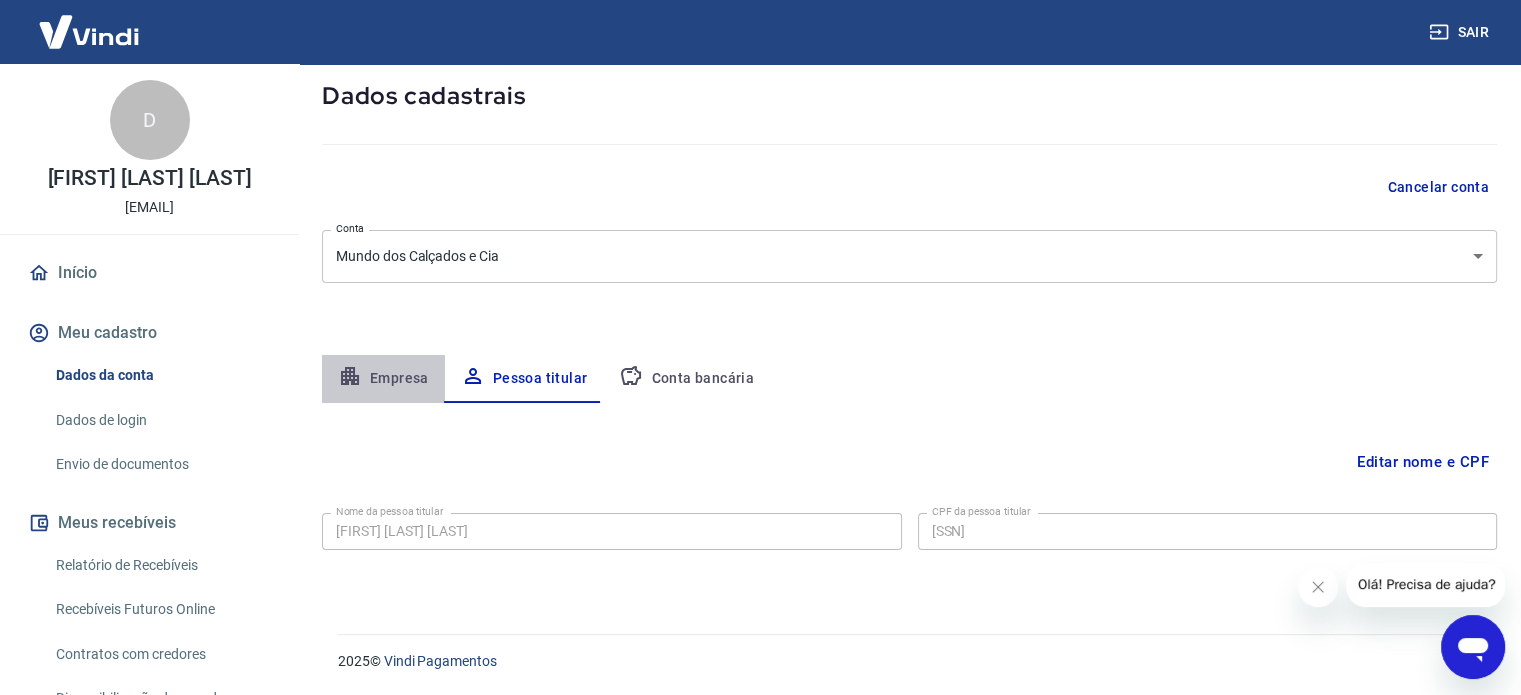 click on "Empresa" at bounding box center [383, 379] 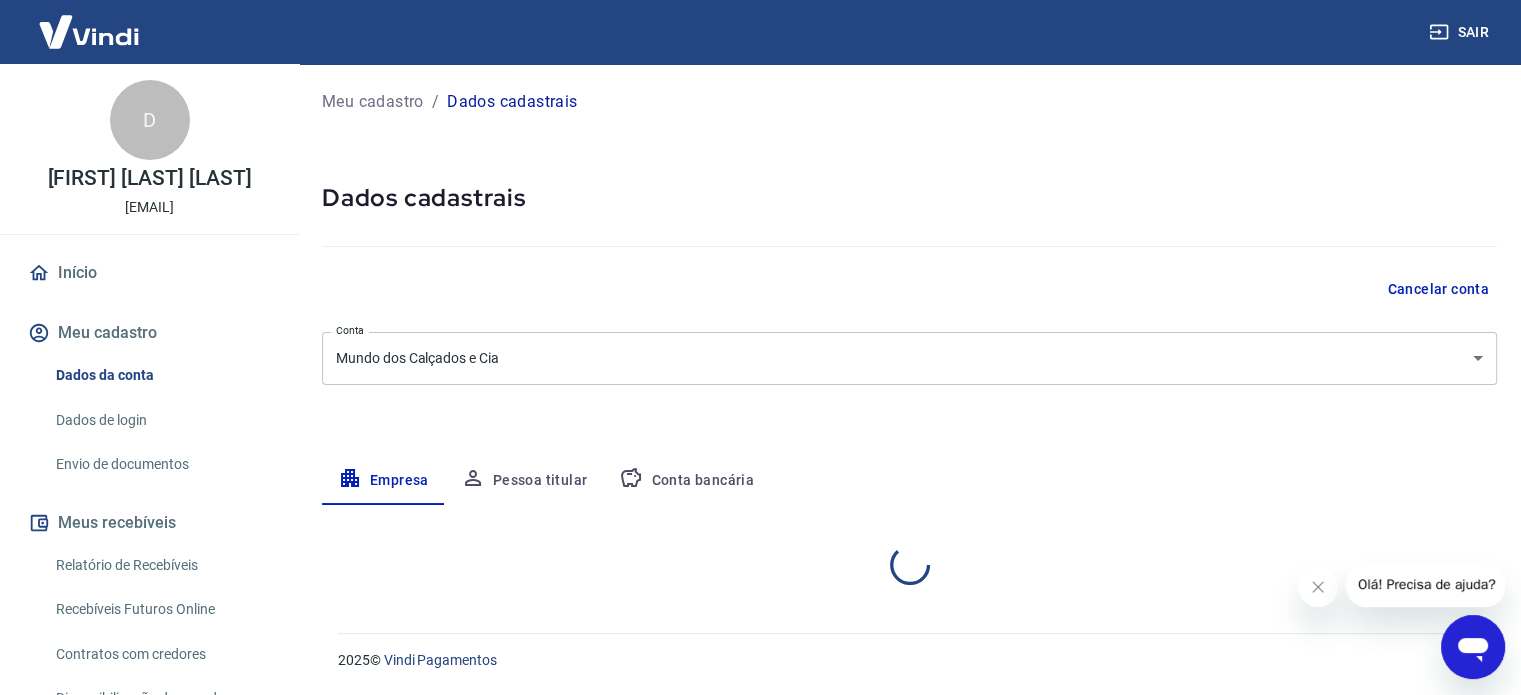 scroll, scrollTop: 0, scrollLeft: 0, axis: both 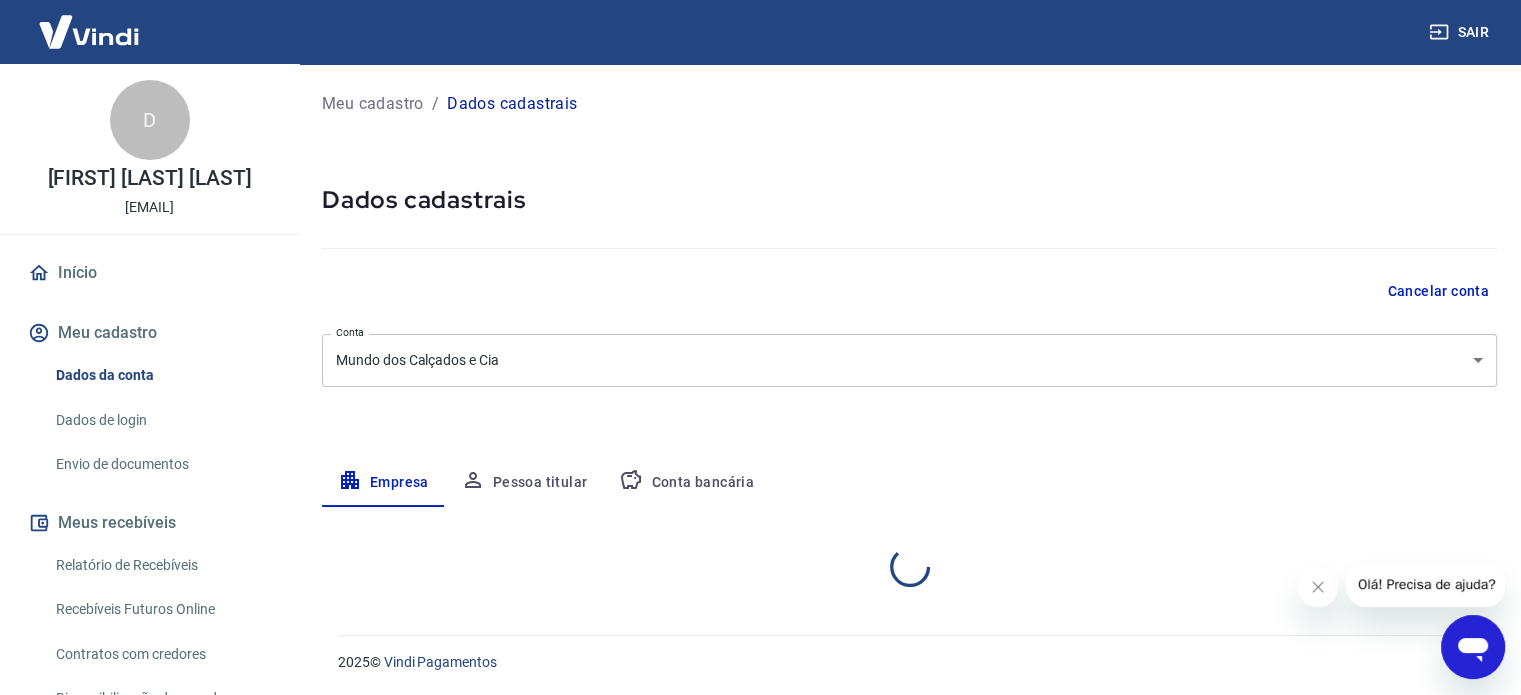 select on "PA" 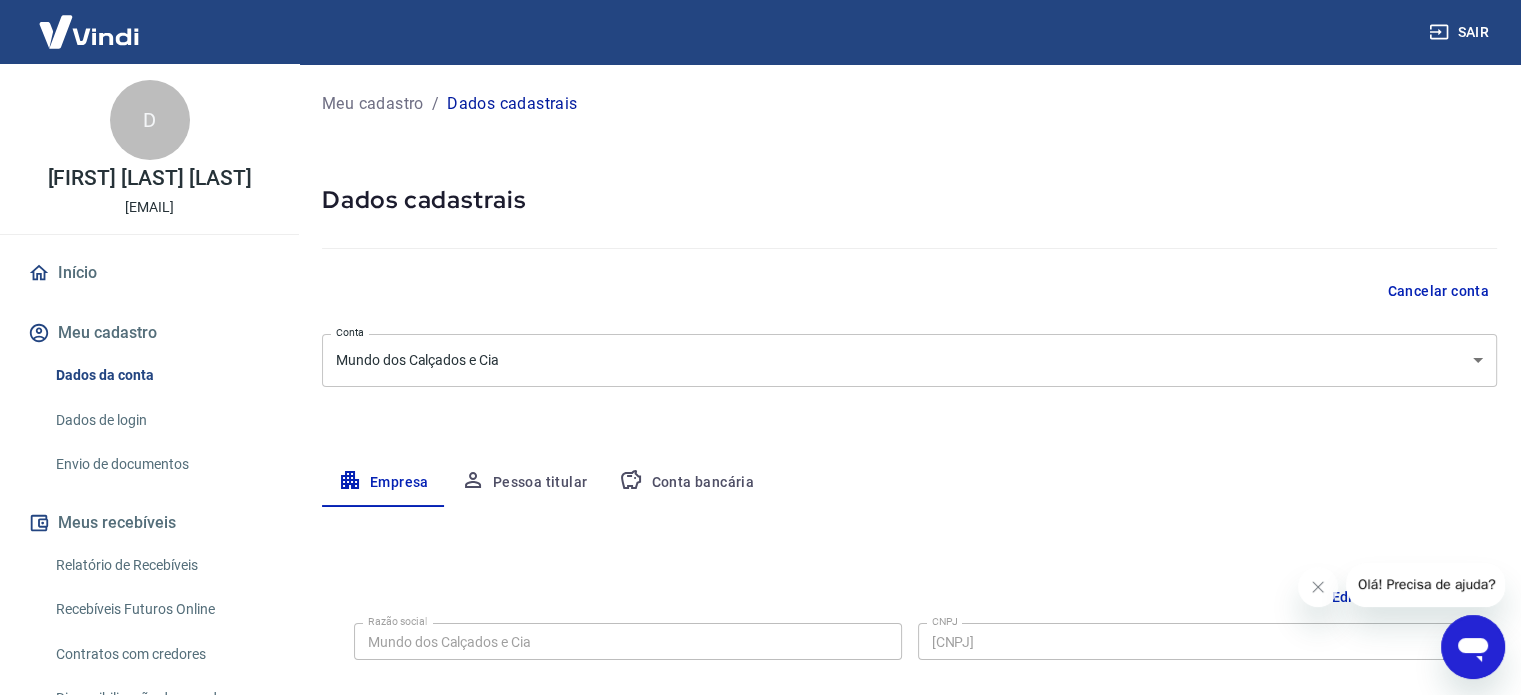 scroll, scrollTop: 104, scrollLeft: 0, axis: vertical 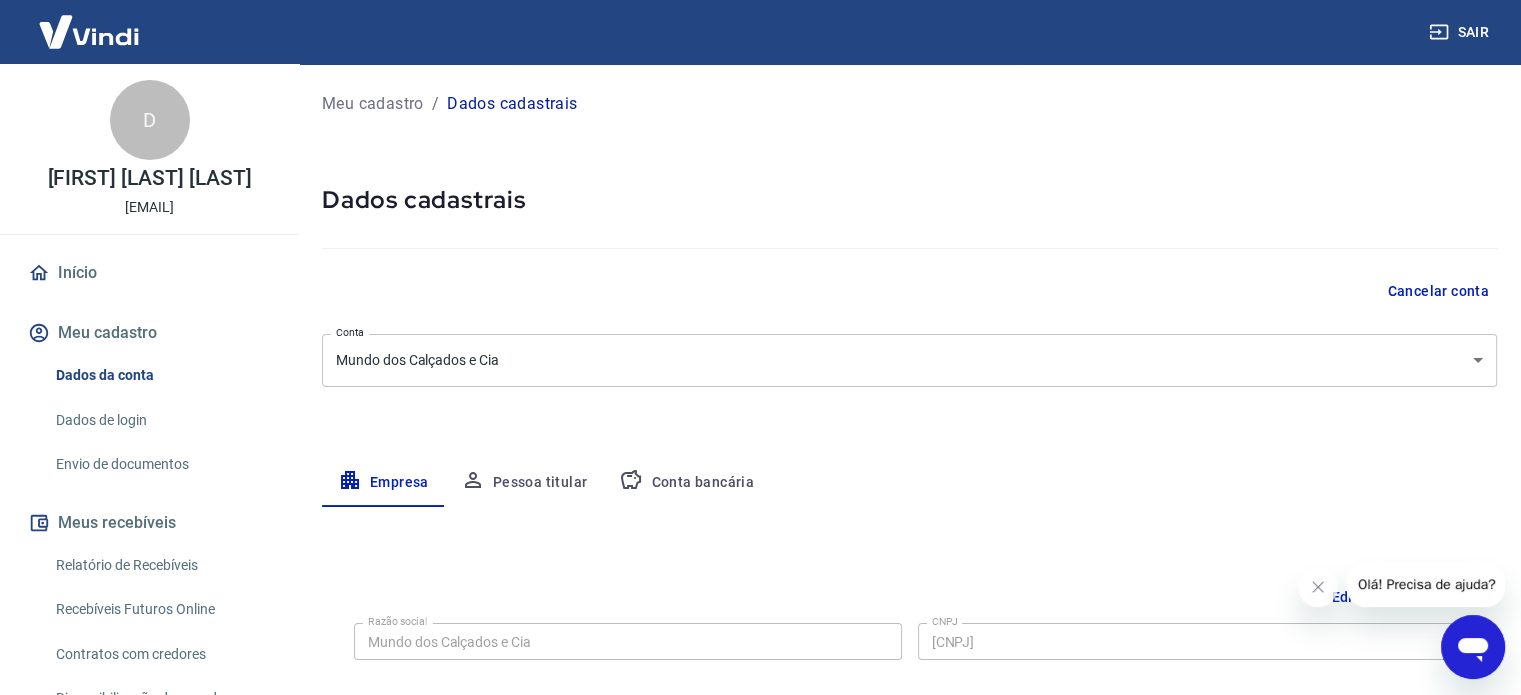 click on "Conta bancária" at bounding box center (686, 483) 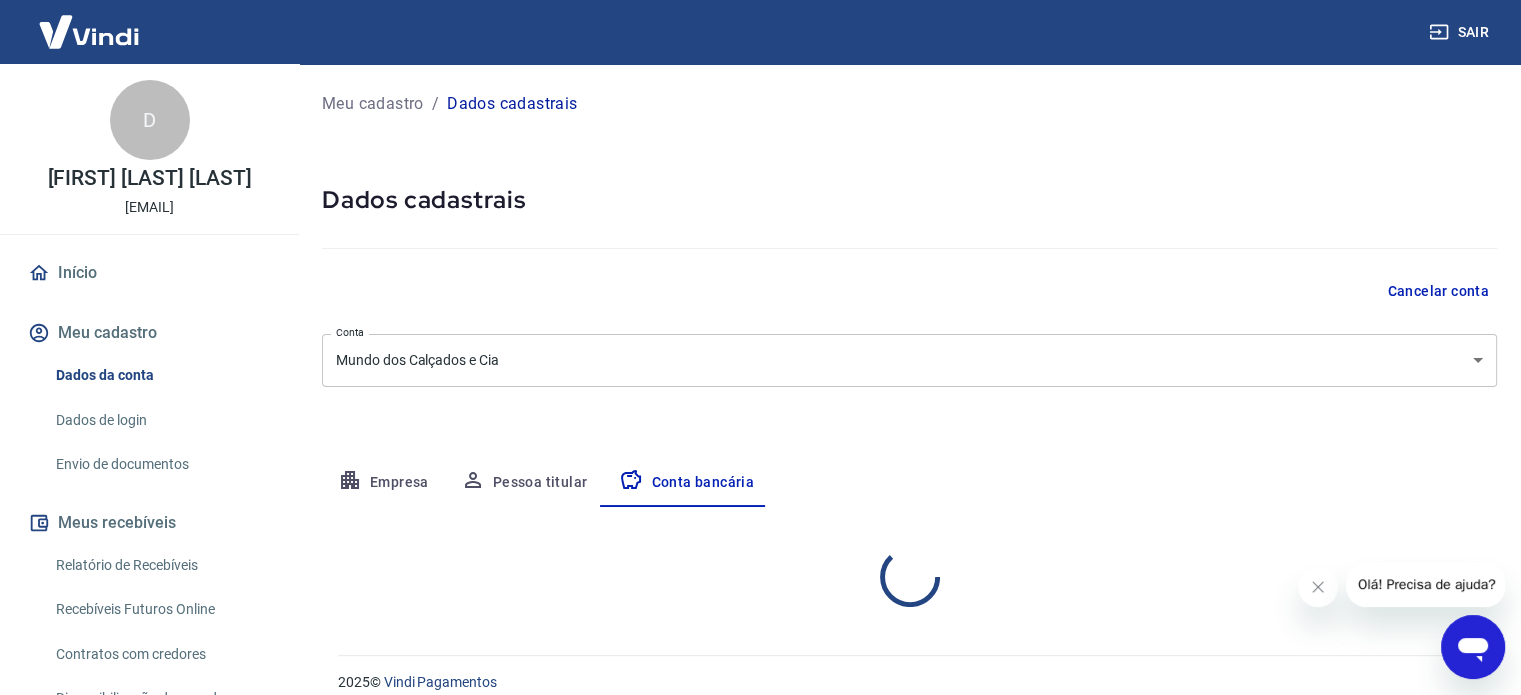 select on "1" 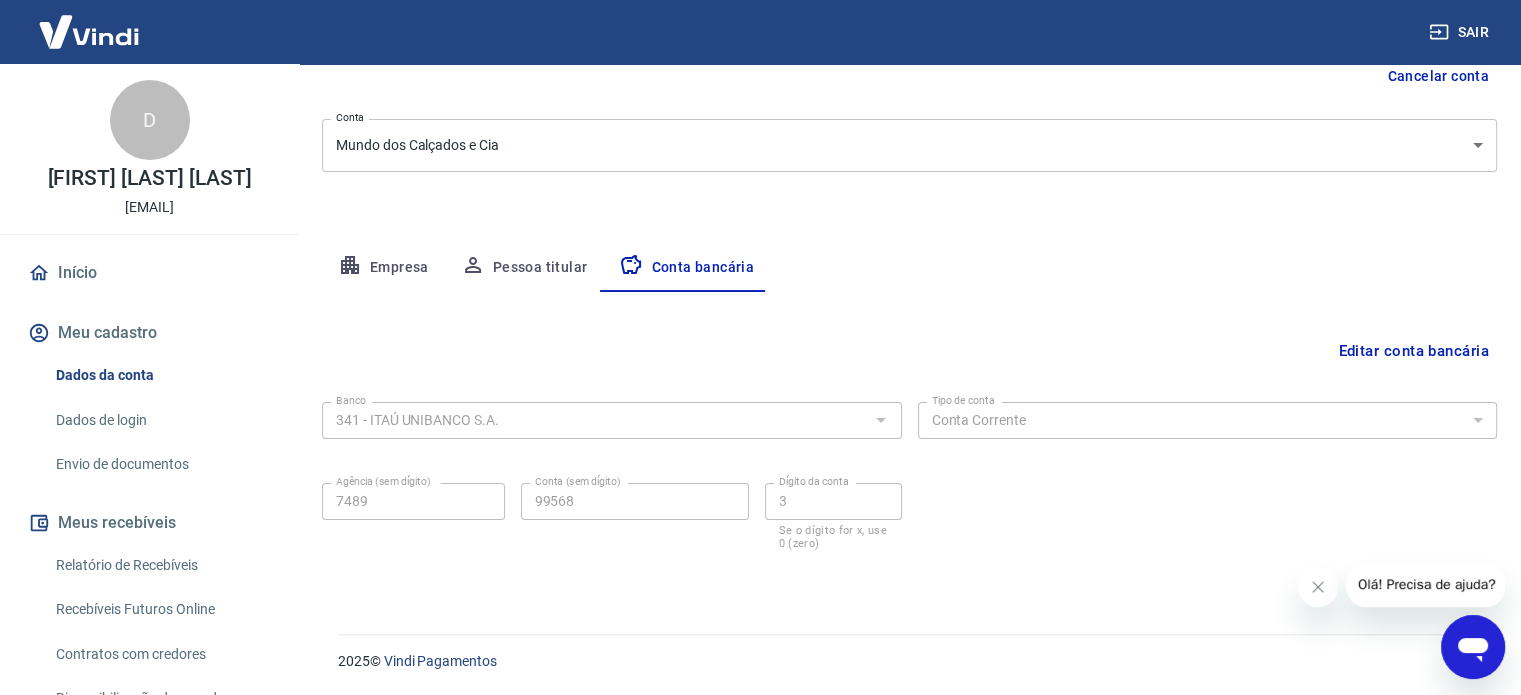 scroll, scrollTop: 0, scrollLeft: 0, axis: both 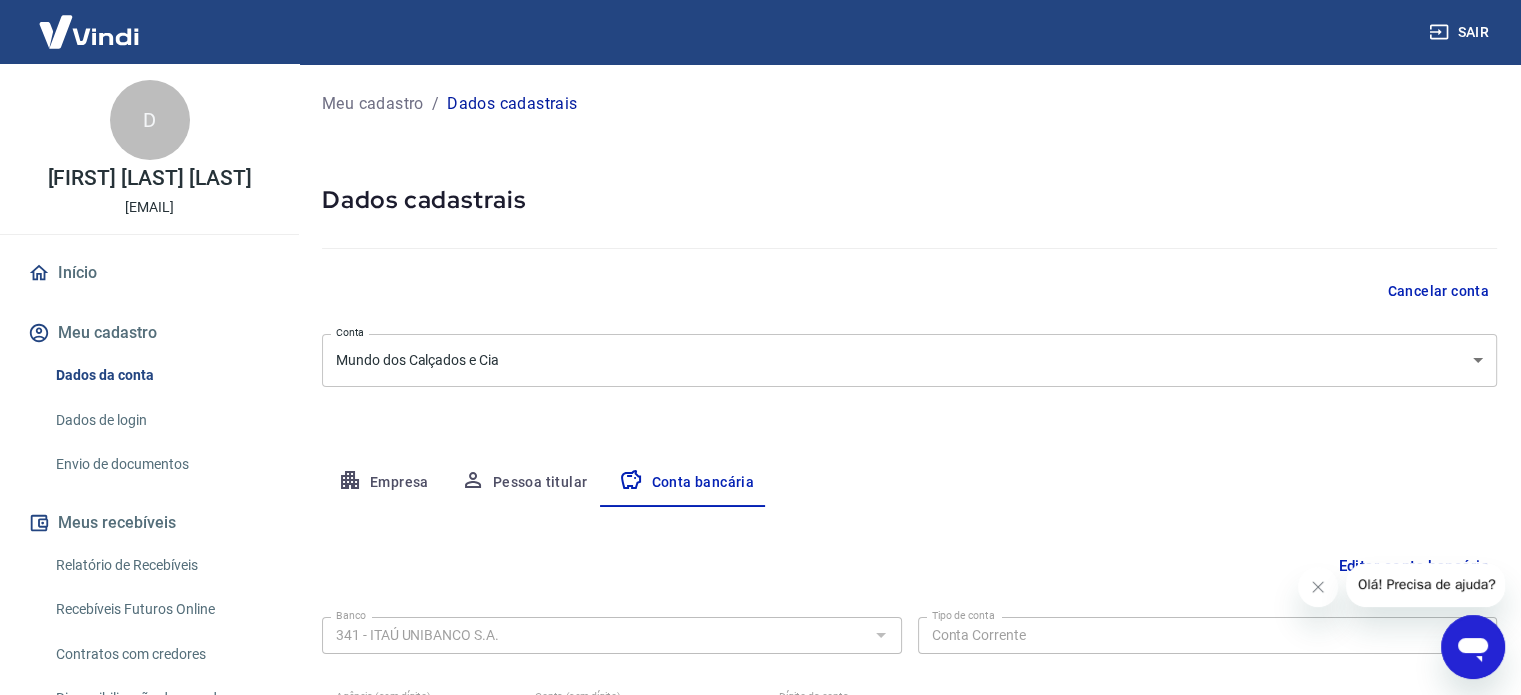 click on "Pessoa titular" at bounding box center (524, 483) 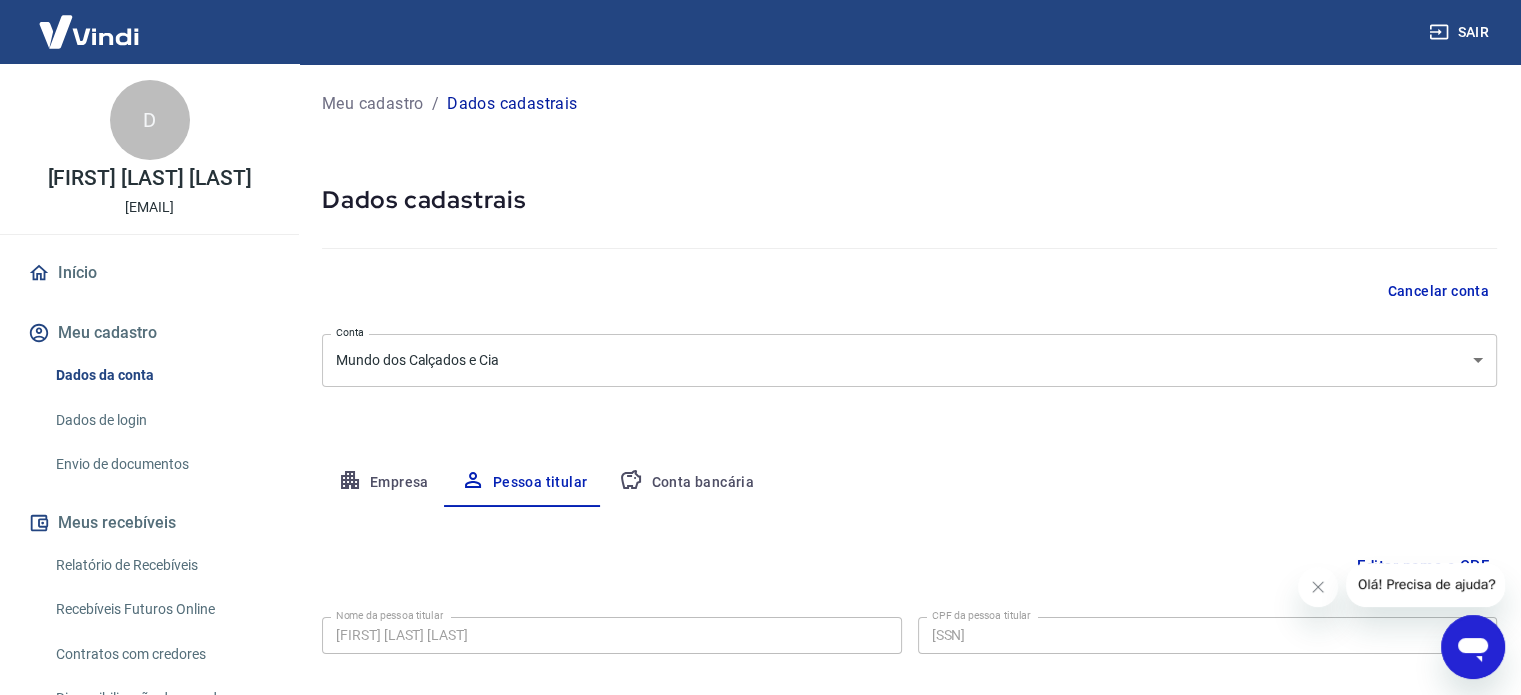 click on "Meu cadastro" at bounding box center [149, 333] 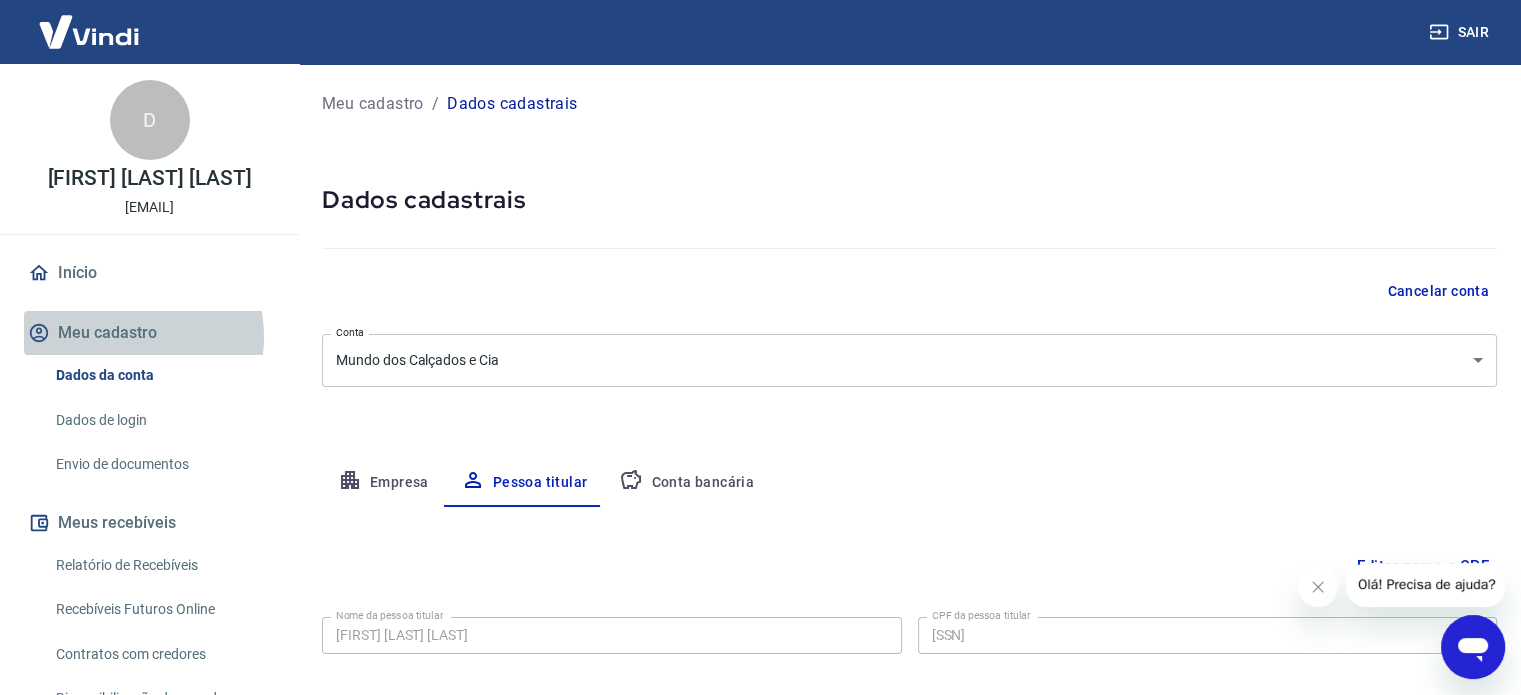 click on "Meu cadastro" at bounding box center [149, 333] 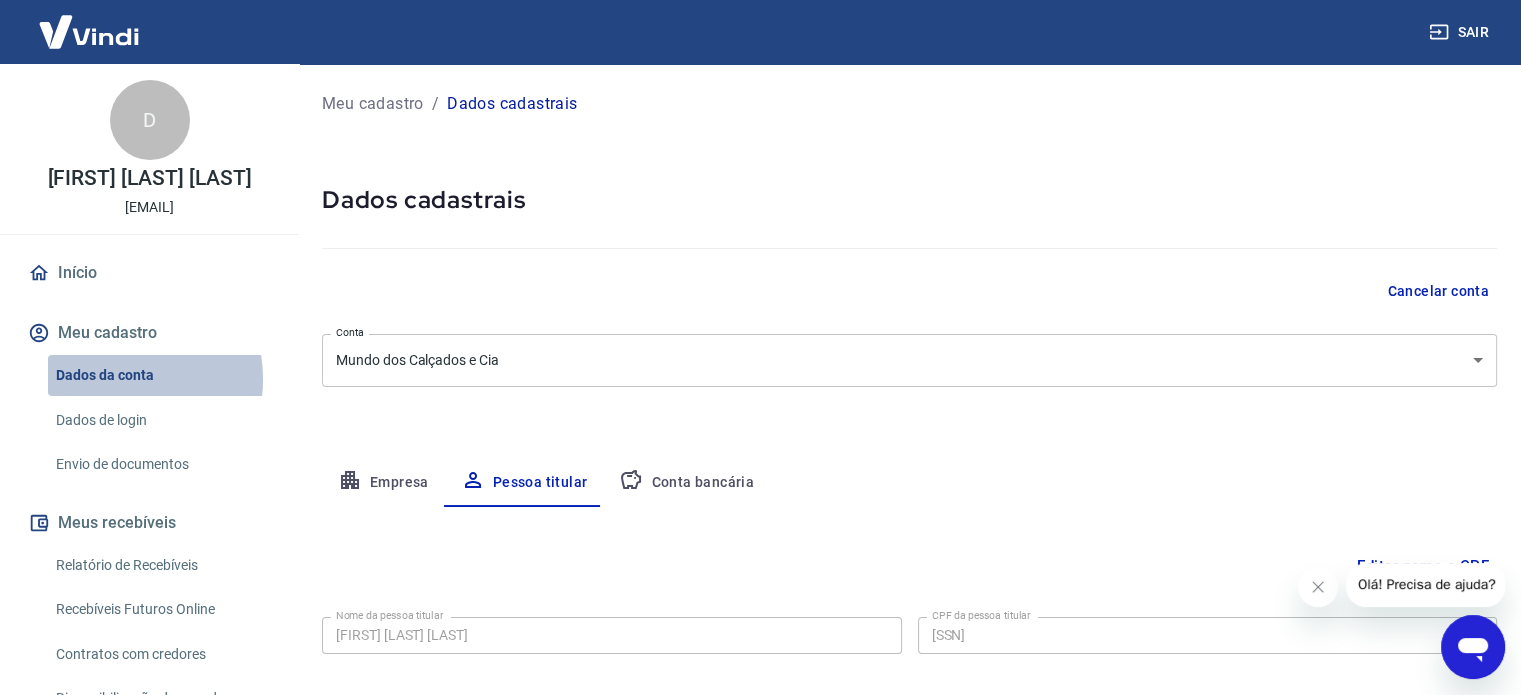 click on "Dados da conta" at bounding box center (161, 375) 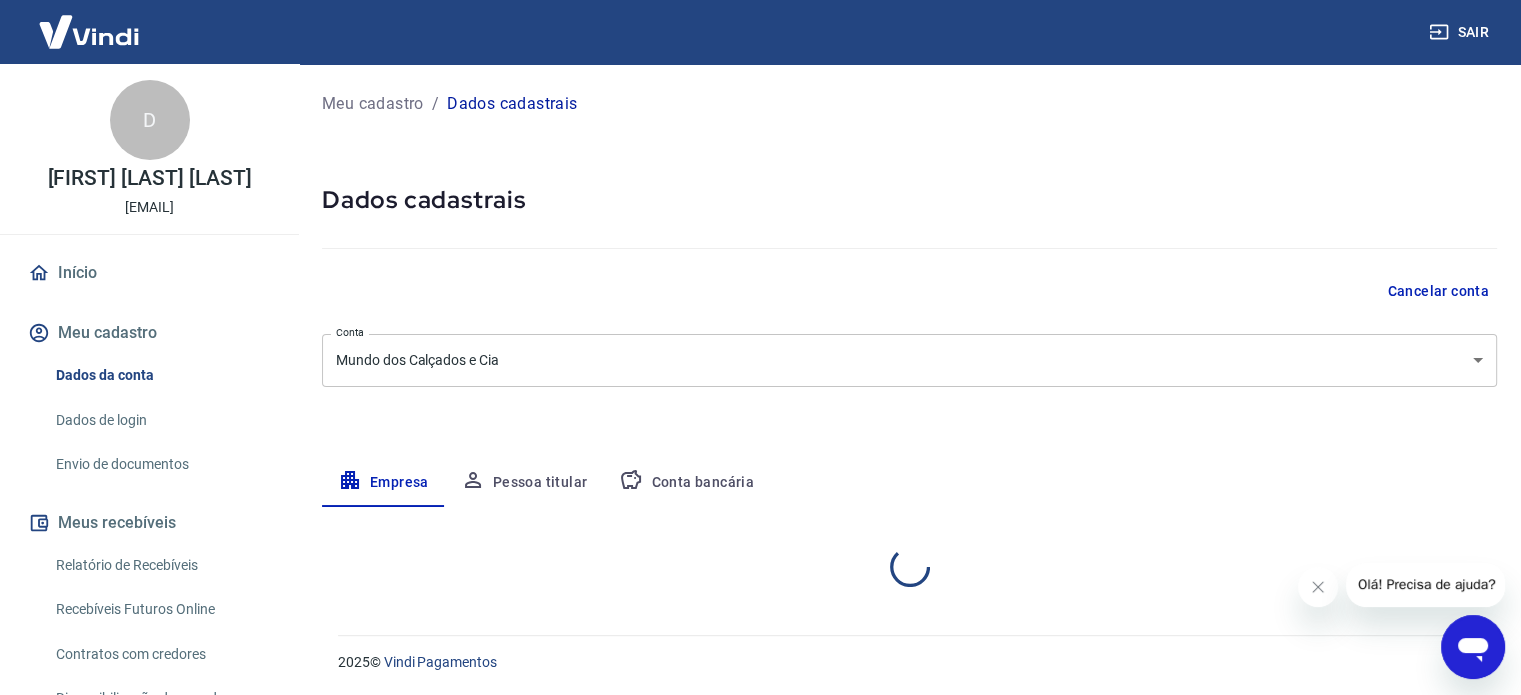 select on "PA" 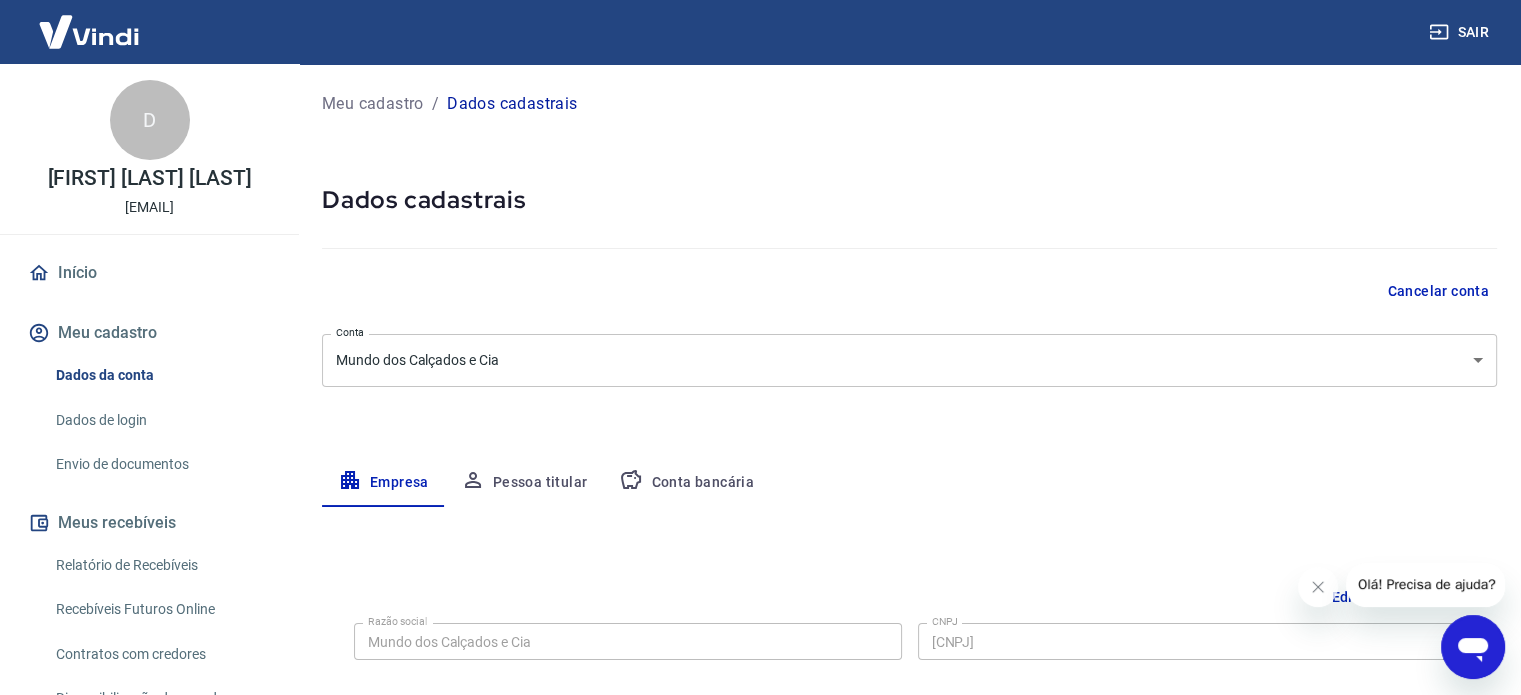 scroll, scrollTop: 608, scrollLeft: 0, axis: vertical 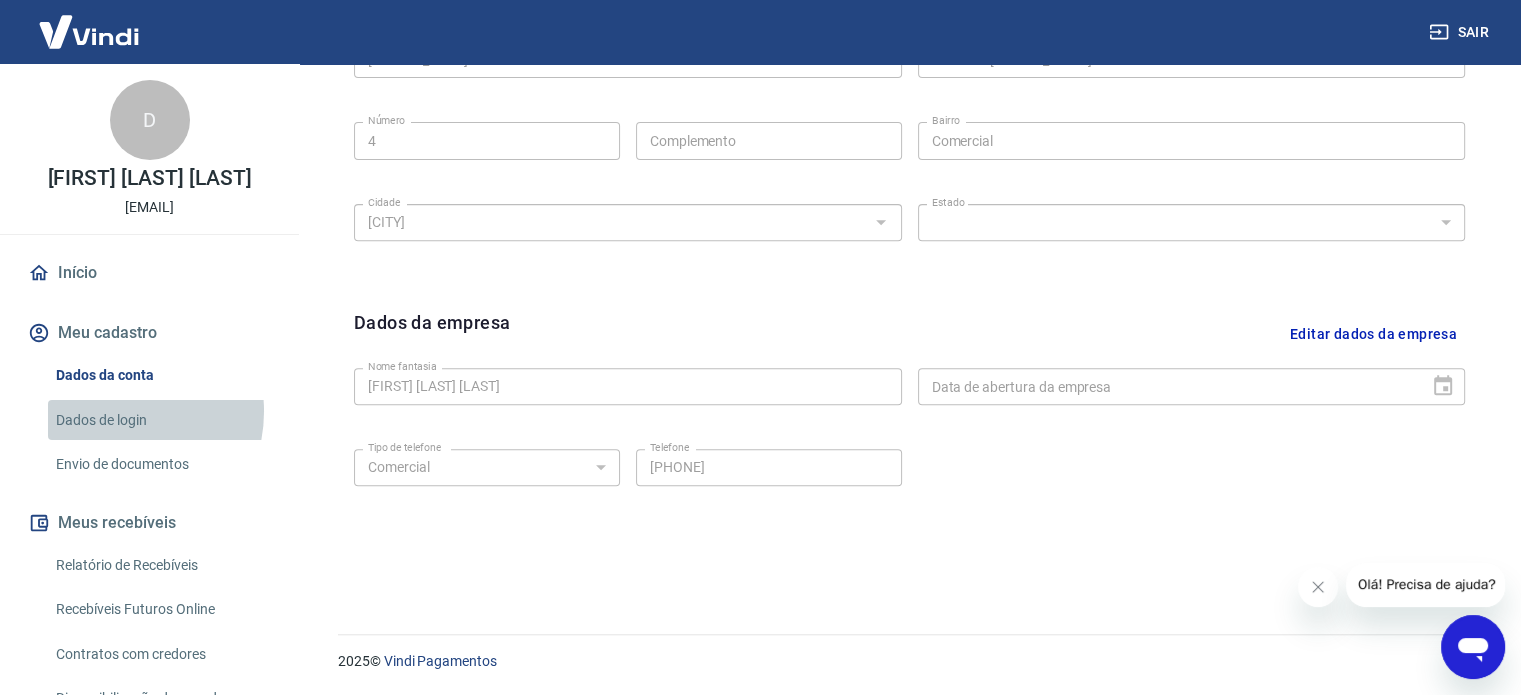 click on "Dados de login" at bounding box center (161, 420) 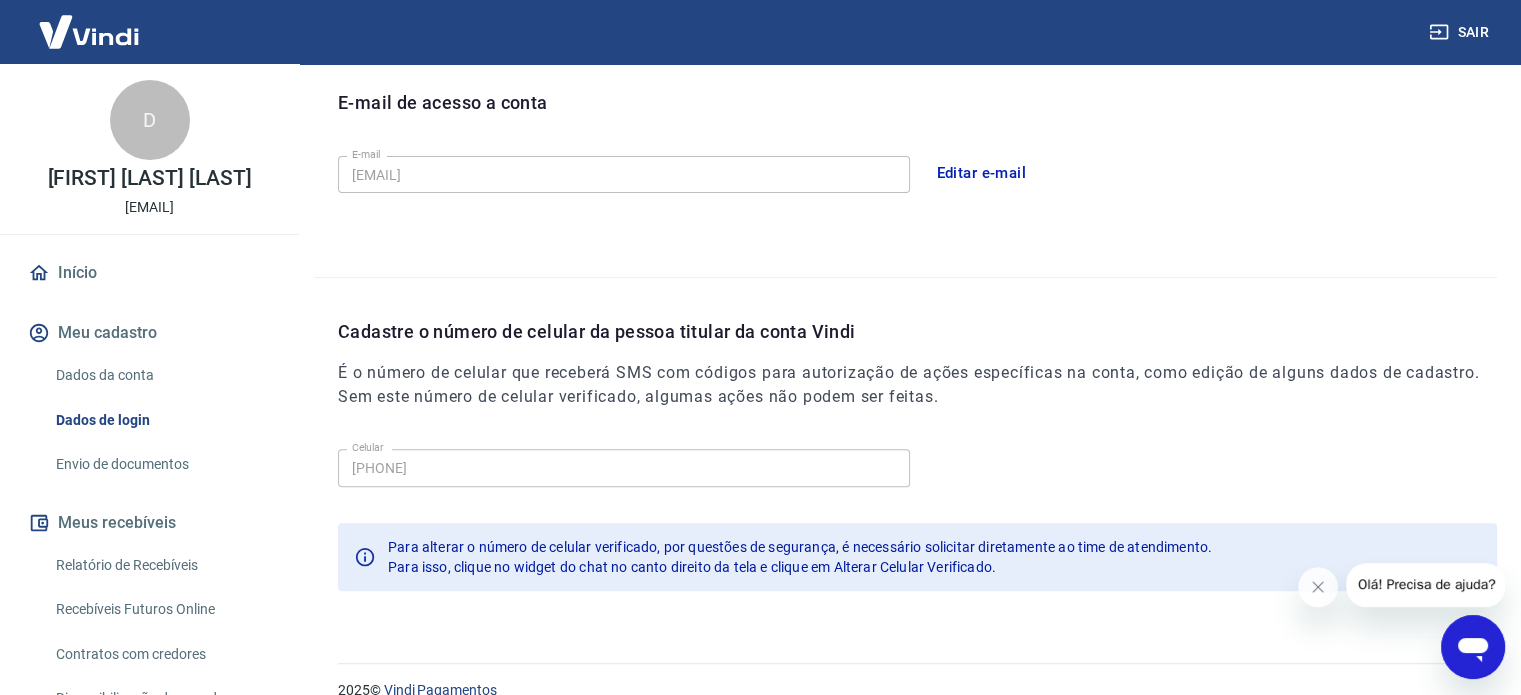 scroll, scrollTop: 584, scrollLeft: 0, axis: vertical 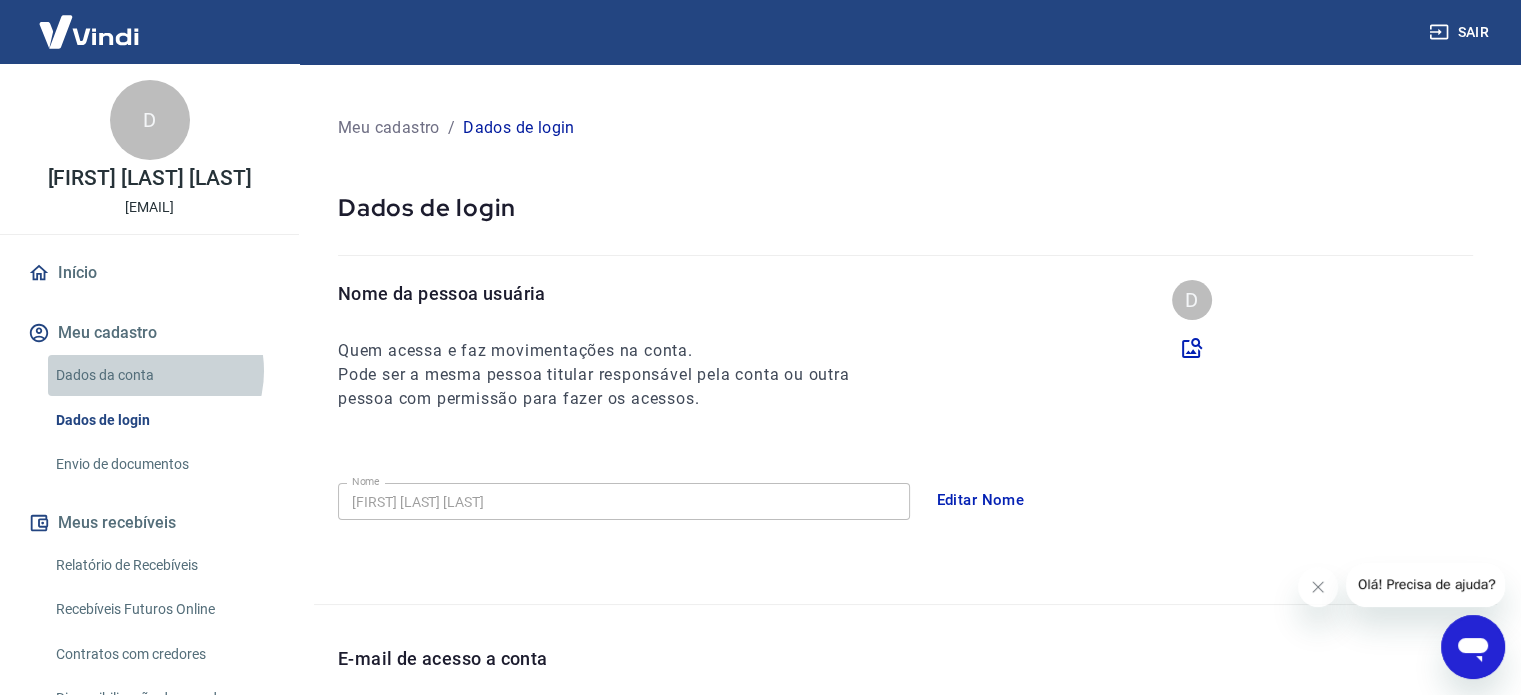 click on "Dados da conta" at bounding box center [161, 375] 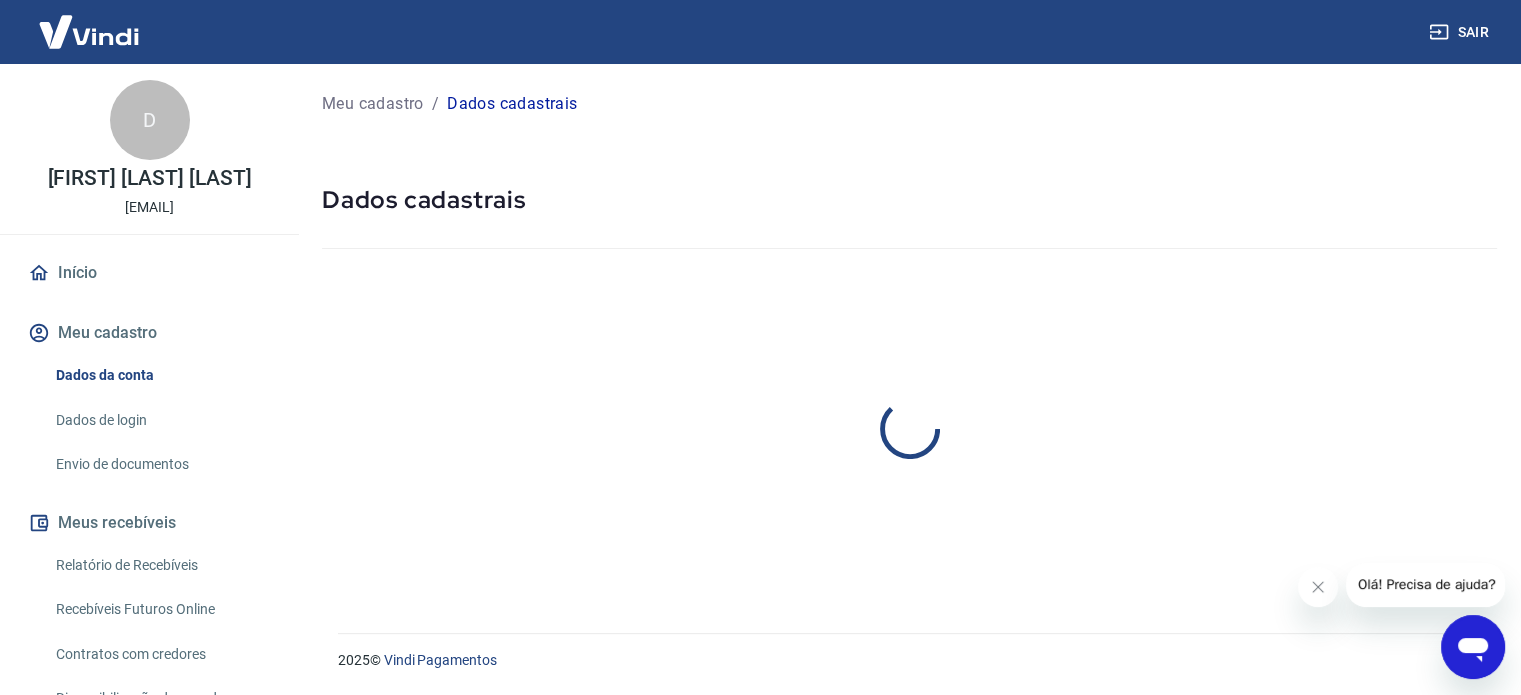 select on "PA" 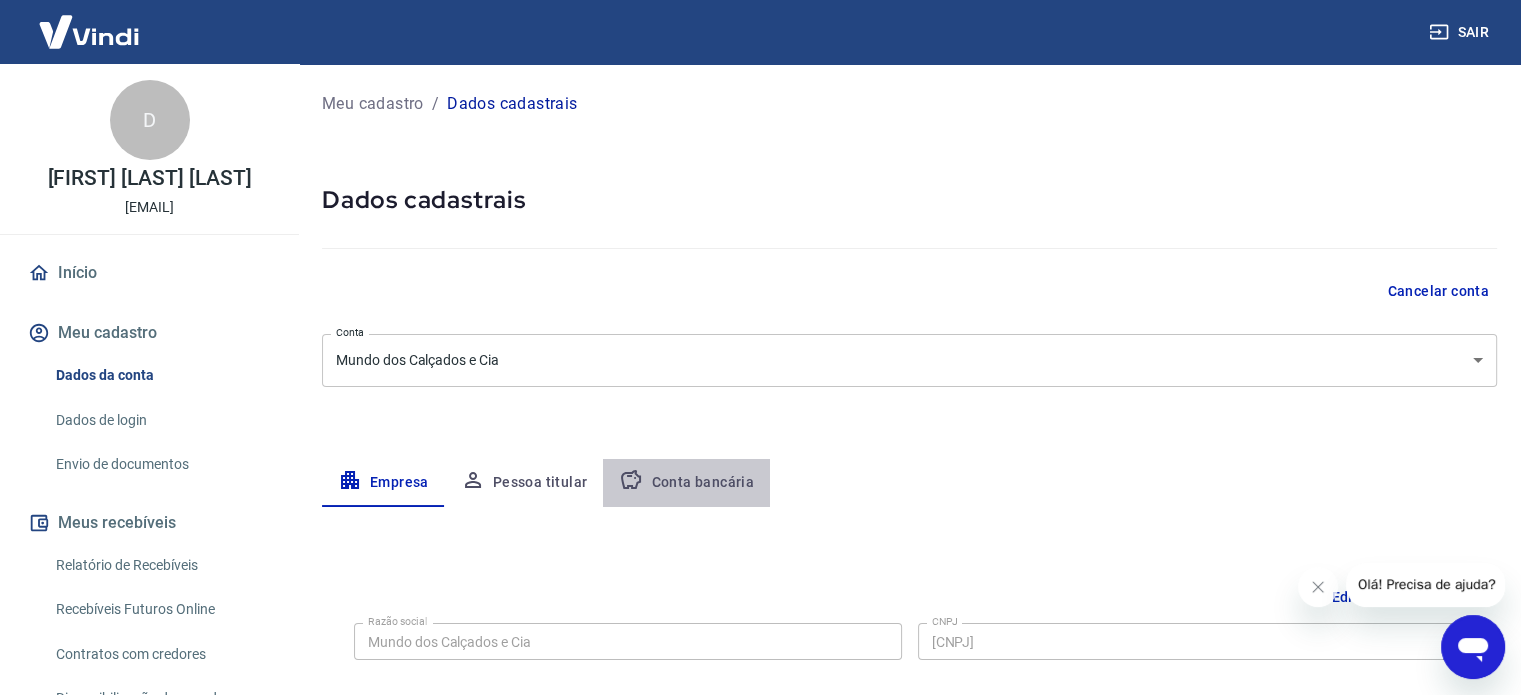 click on "Conta bancária" at bounding box center [686, 483] 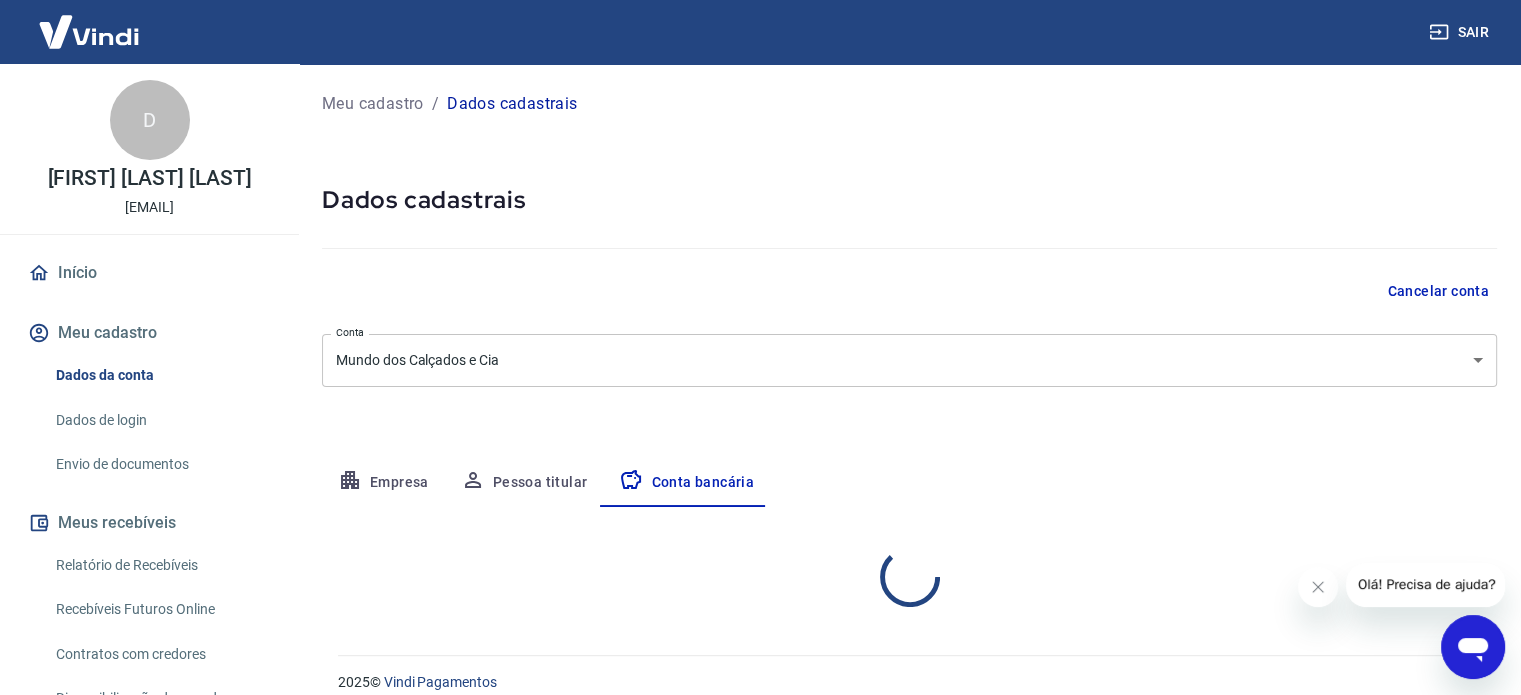 select on "1" 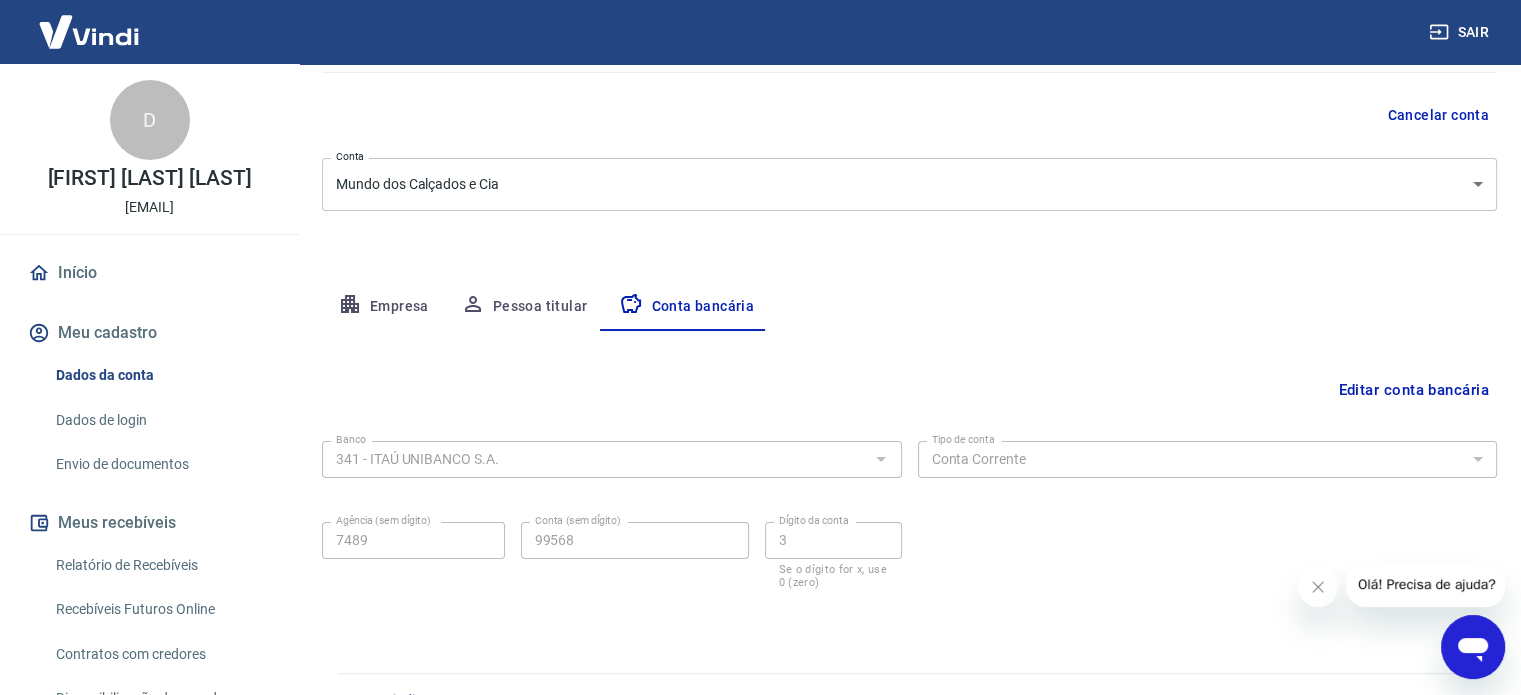 scroll, scrollTop: 215, scrollLeft: 0, axis: vertical 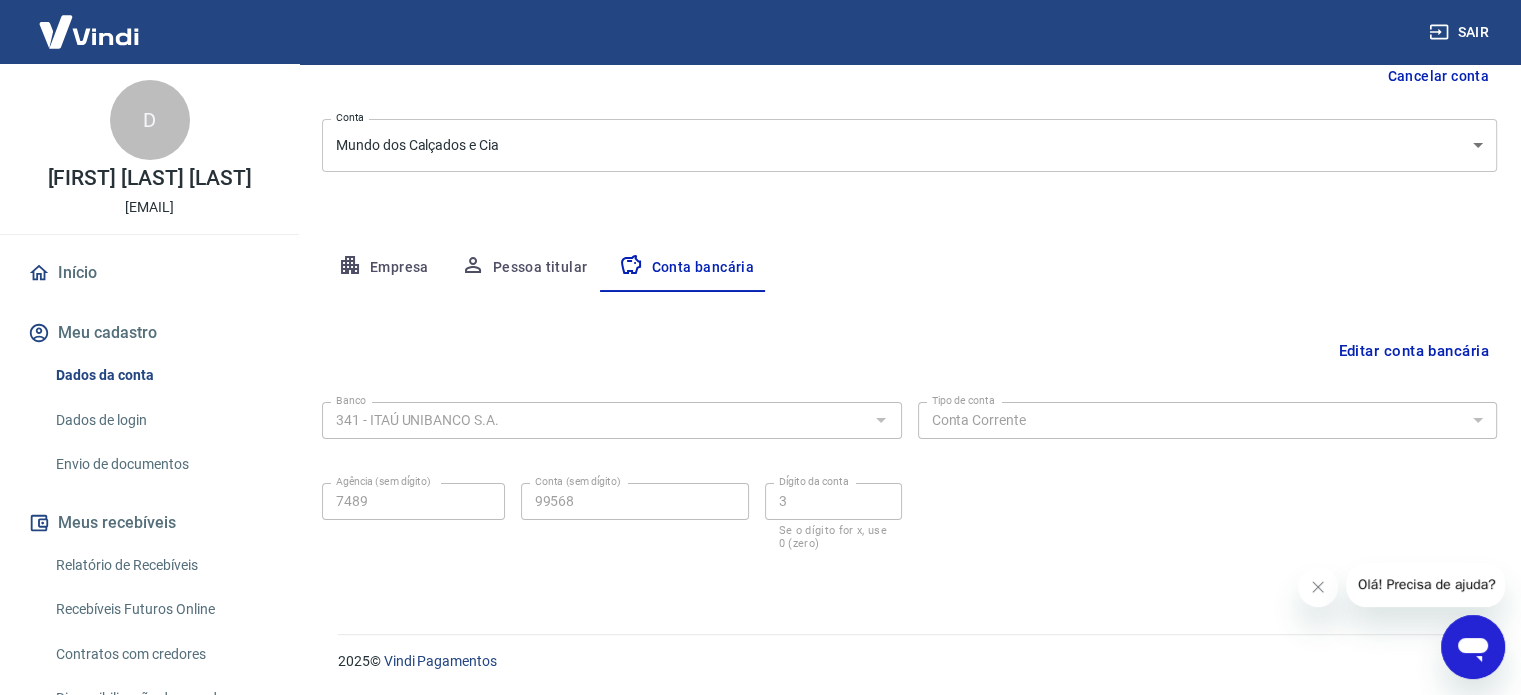 click on "Editar conta bancária" at bounding box center [1413, 351] 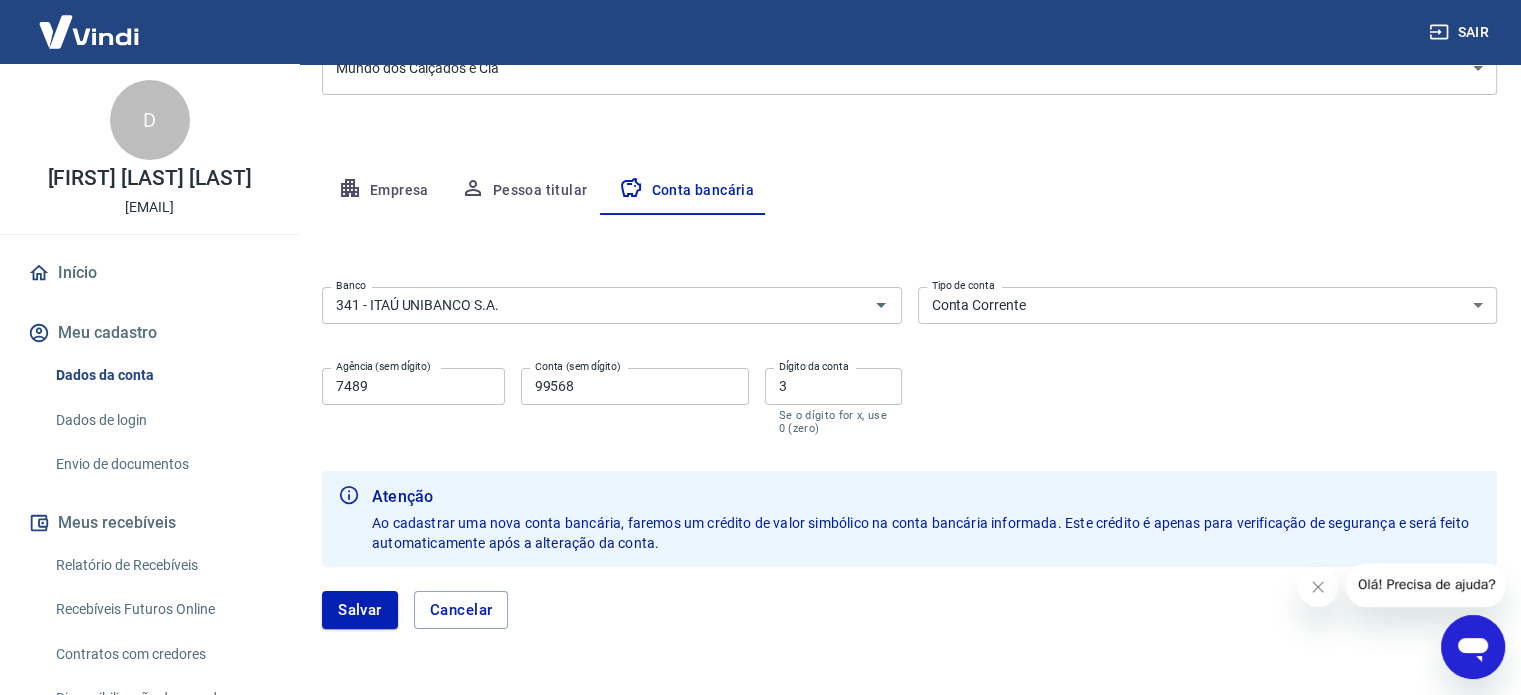 scroll, scrollTop: 300, scrollLeft: 0, axis: vertical 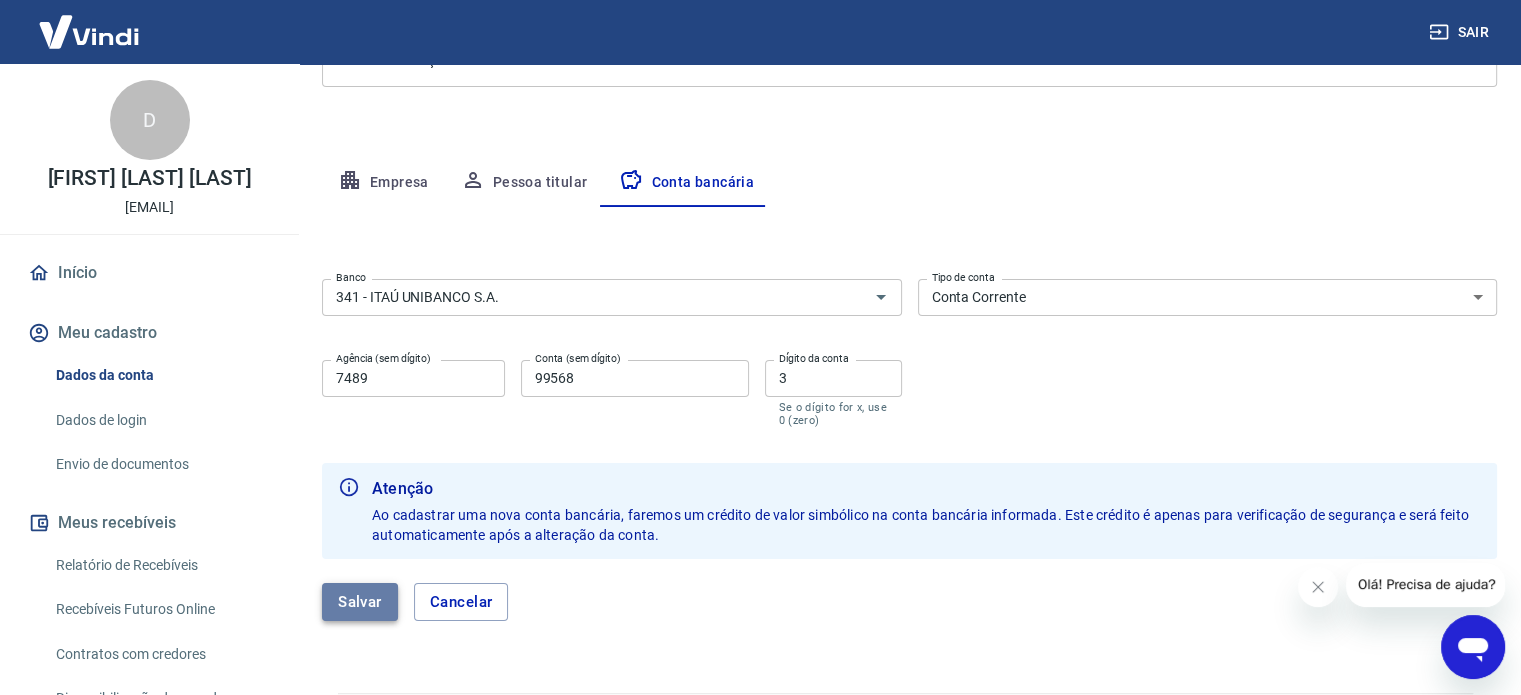 click on "Salvar" at bounding box center [360, 602] 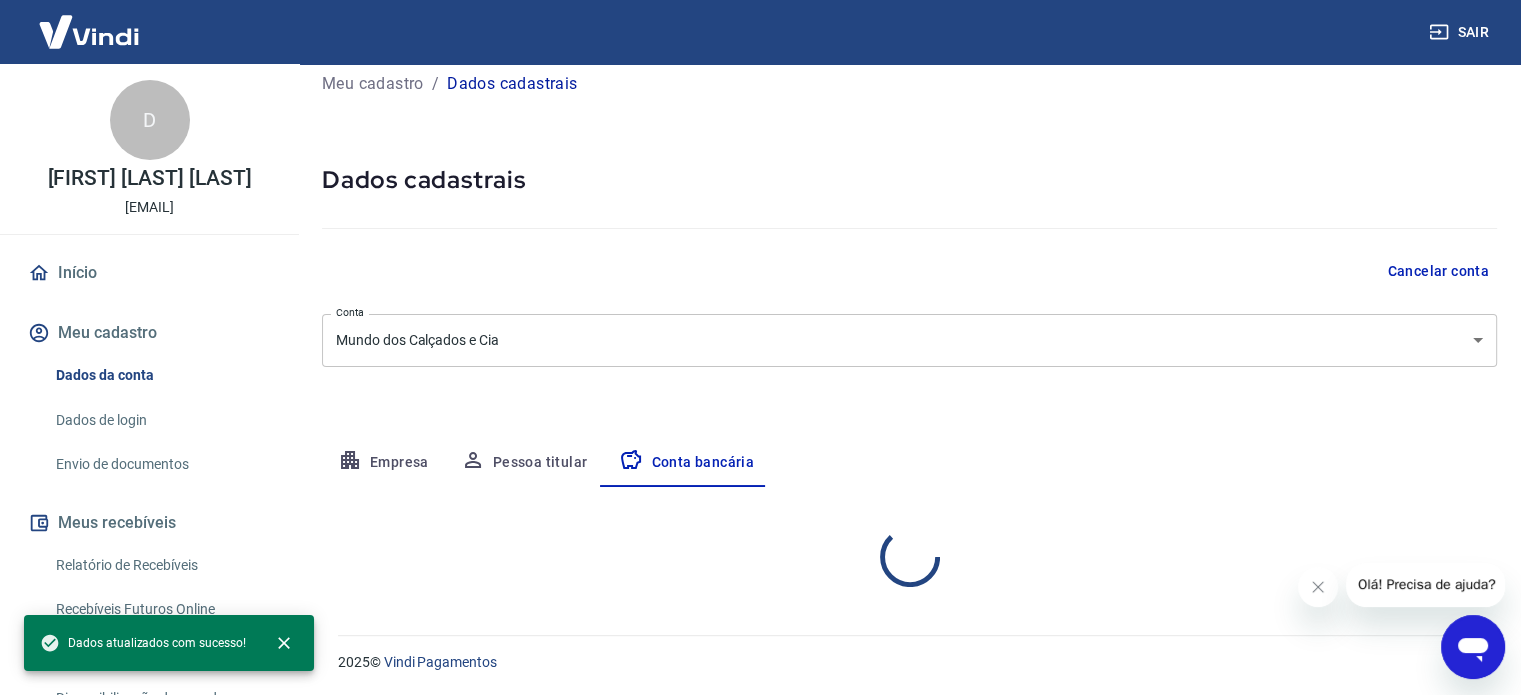 scroll, scrollTop: 215, scrollLeft: 0, axis: vertical 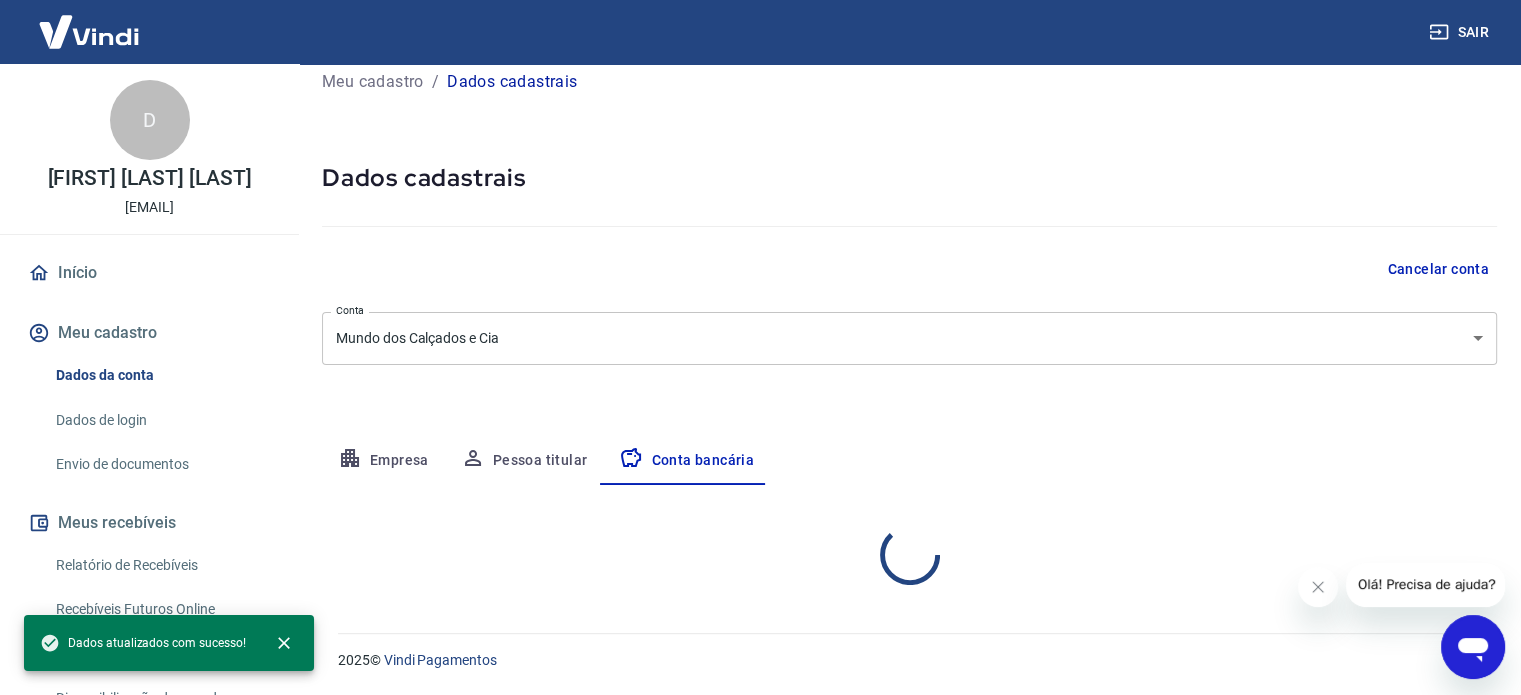 select on "1" 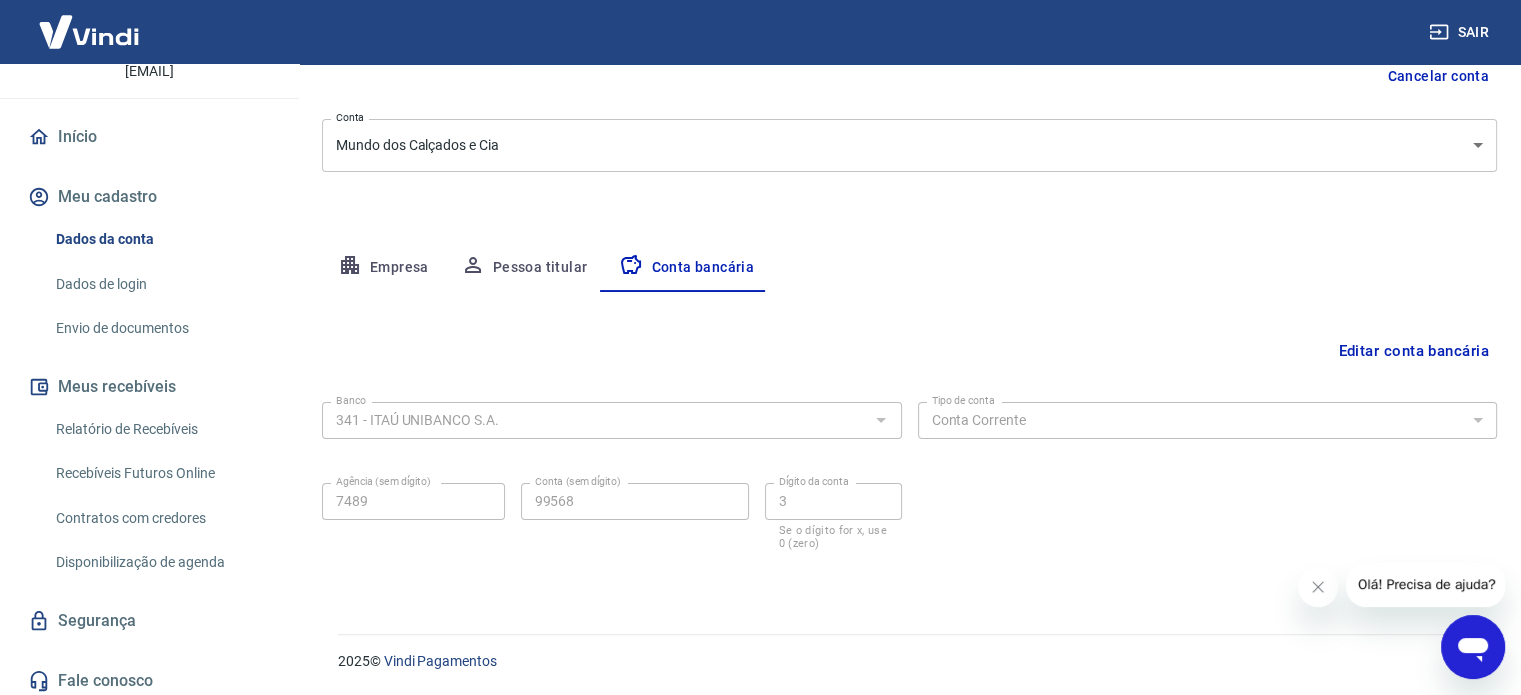 scroll, scrollTop: 134, scrollLeft: 0, axis: vertical 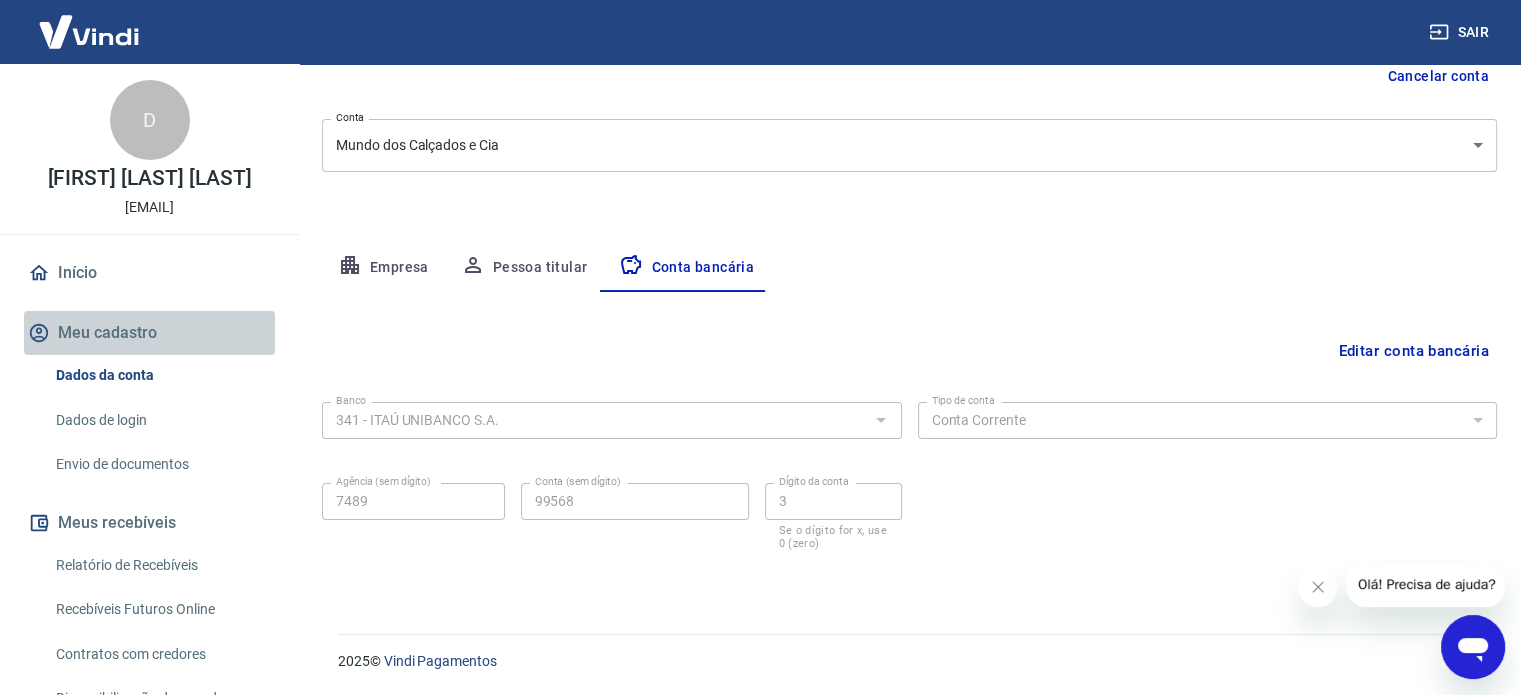 click on "Meu cadastro" at bounding box center [149, 333] 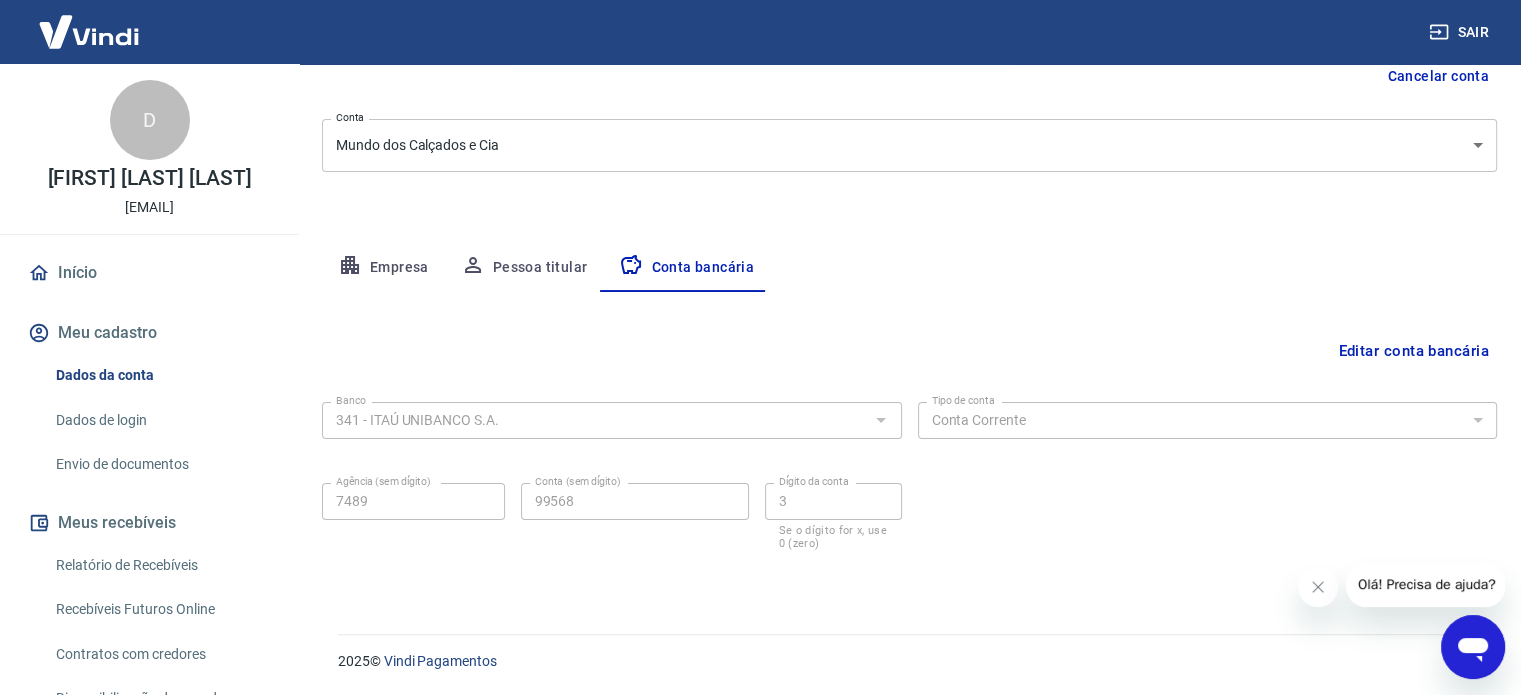 click on "Empresa" at bounding box center (383, 268) 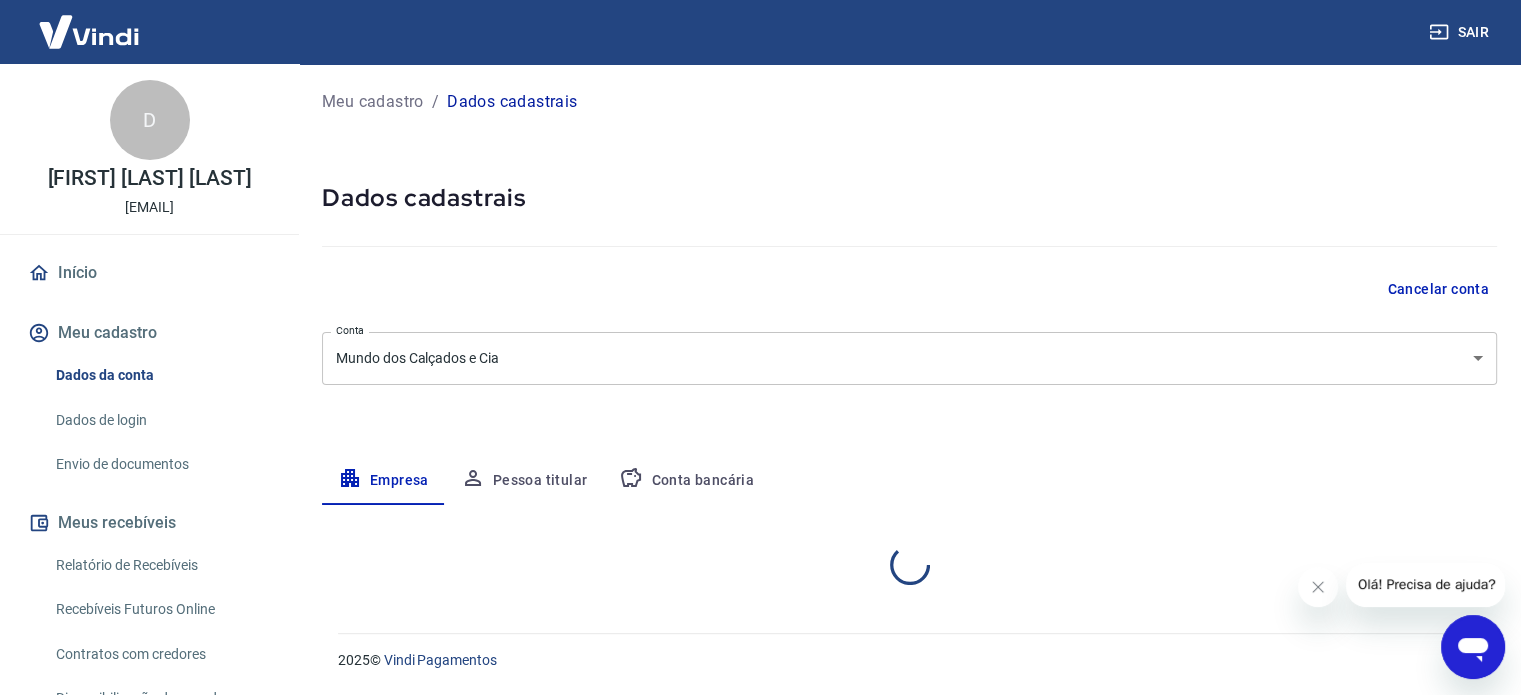 scroll, scrollTop: 0, scrollLeft: 0, axis: both 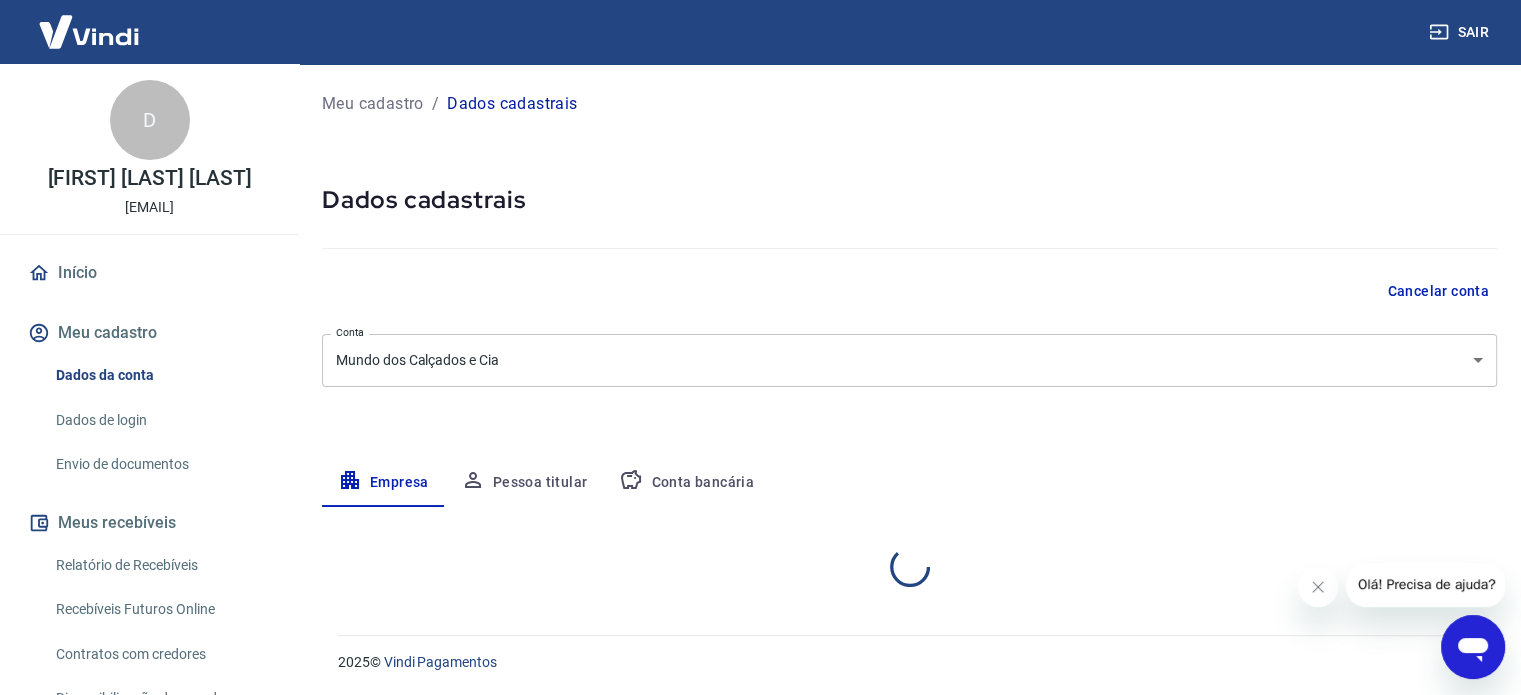 select on "PA" 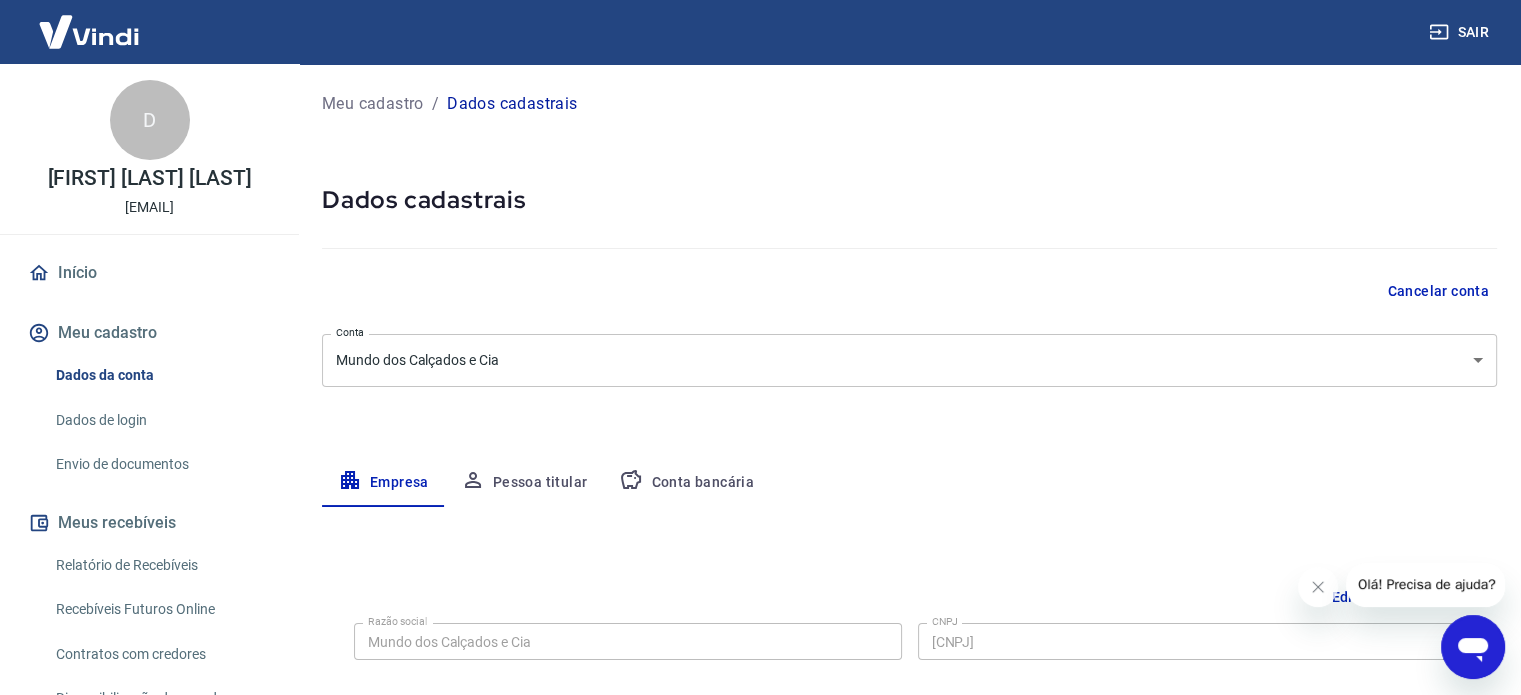 scroll, scrollTop: 215, scrollLeft: 0, axis: vertical 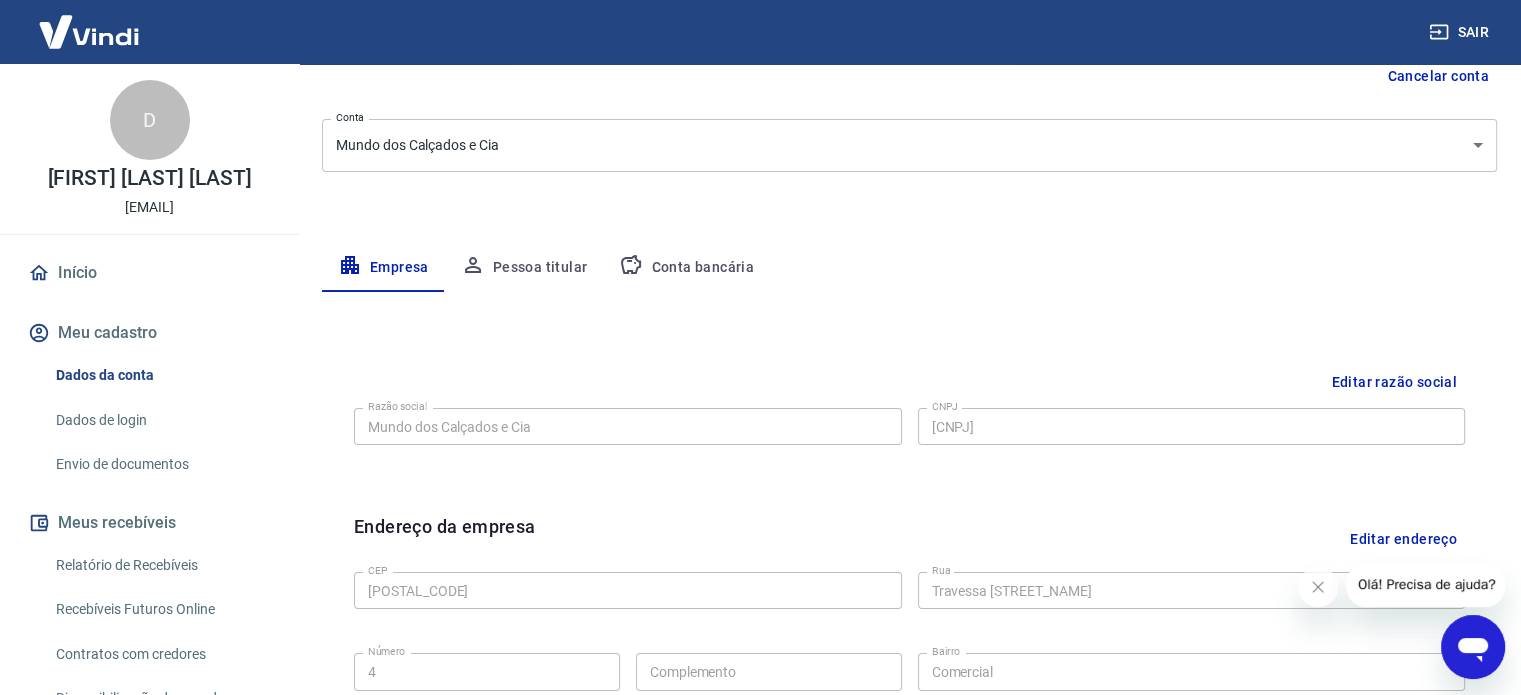 click on "D" at bounding box center [150, 120] 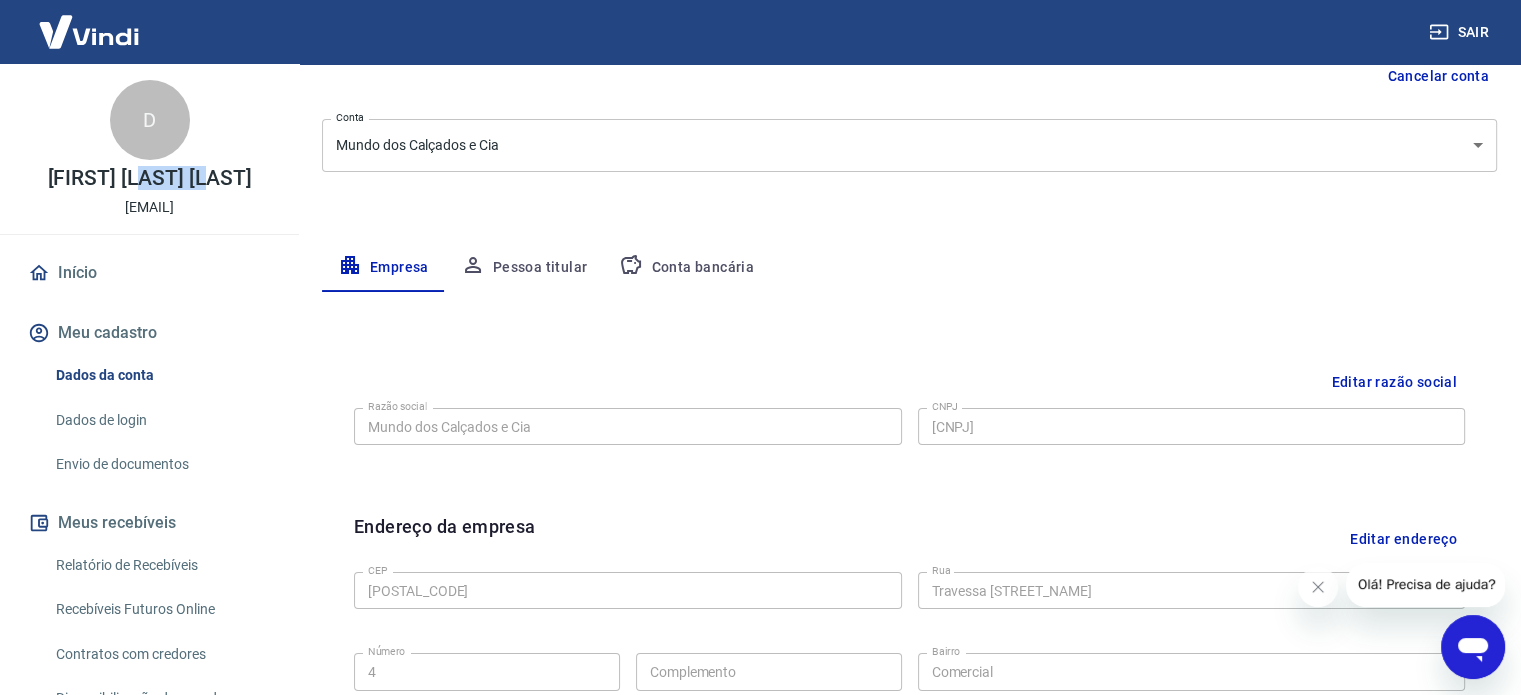 click on "[FIRST] [MIDDLE] [LAST]" at bounding box center [150, 178] 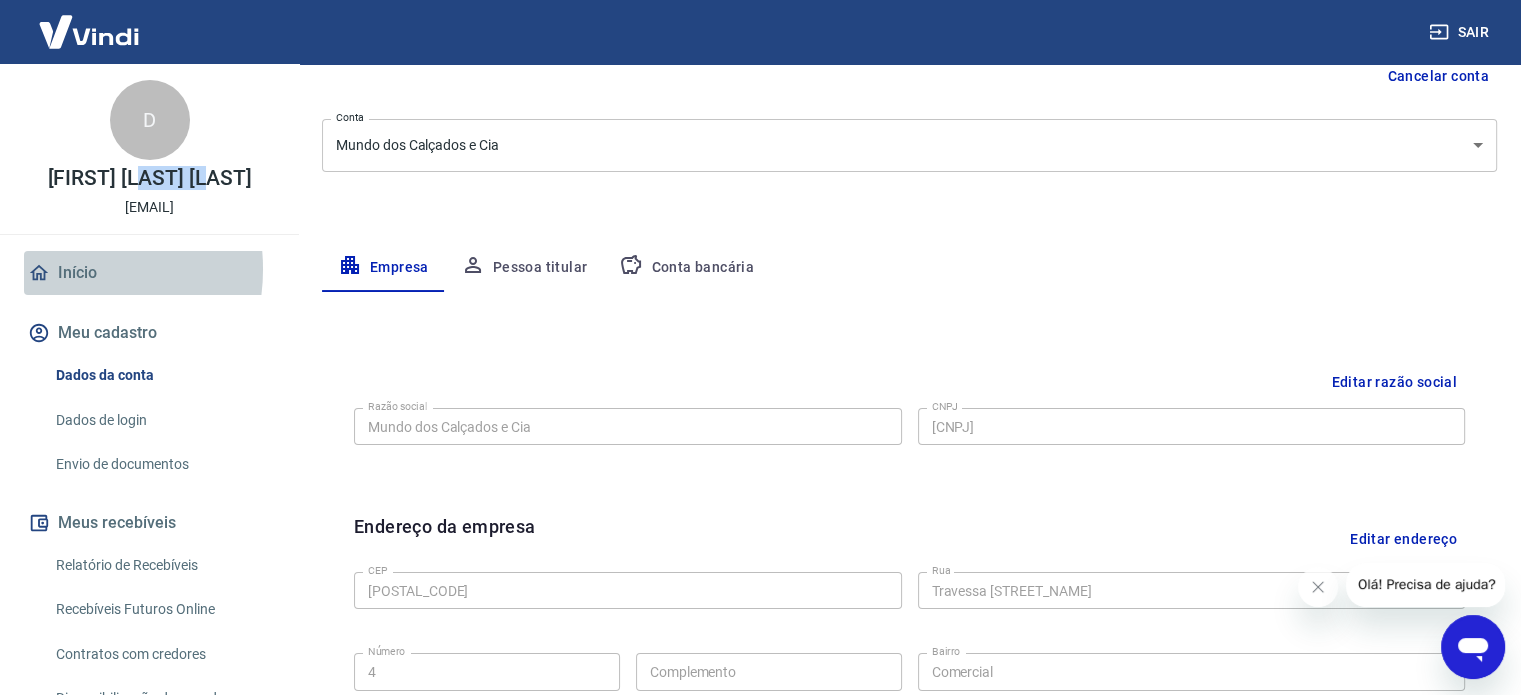click on "Início" at bounding box center (149, 273) 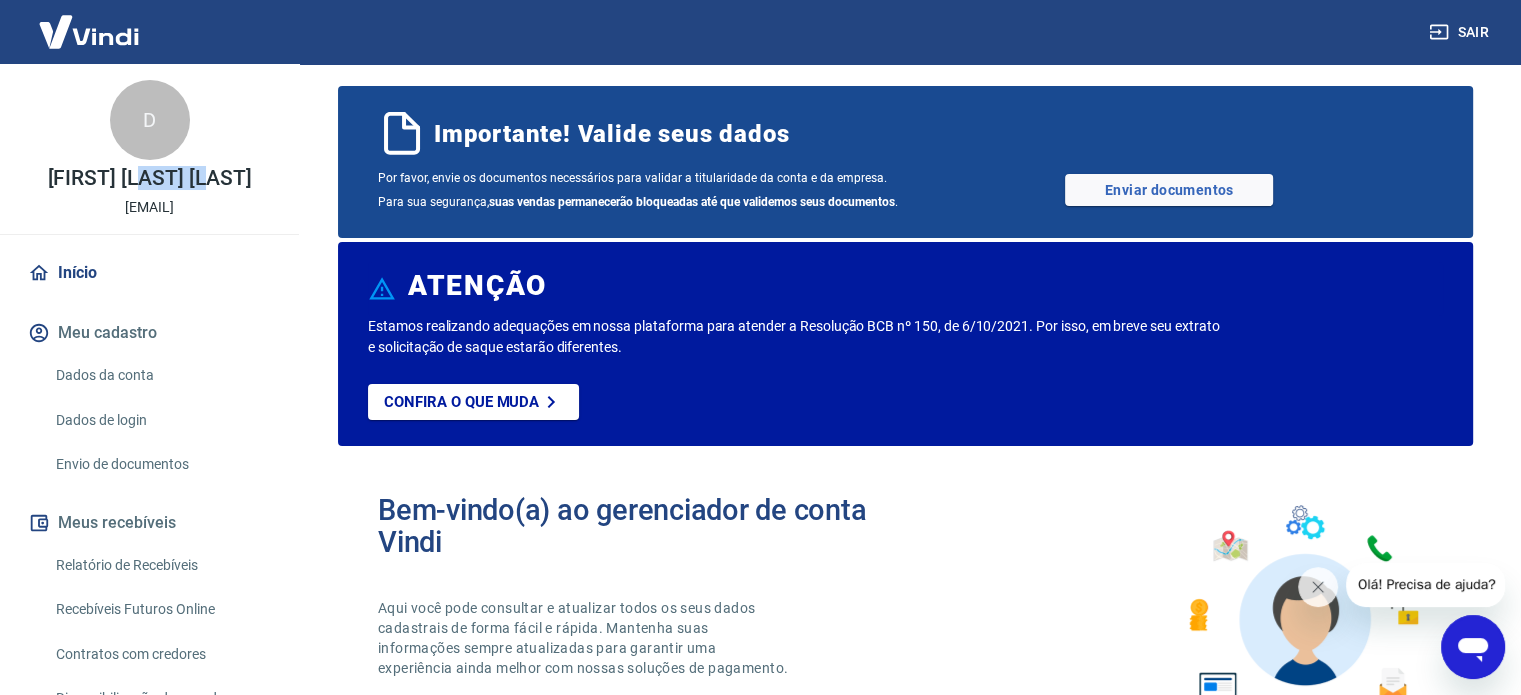 scroll, scrollTop: 0, scrollLeft: 0, axis: both 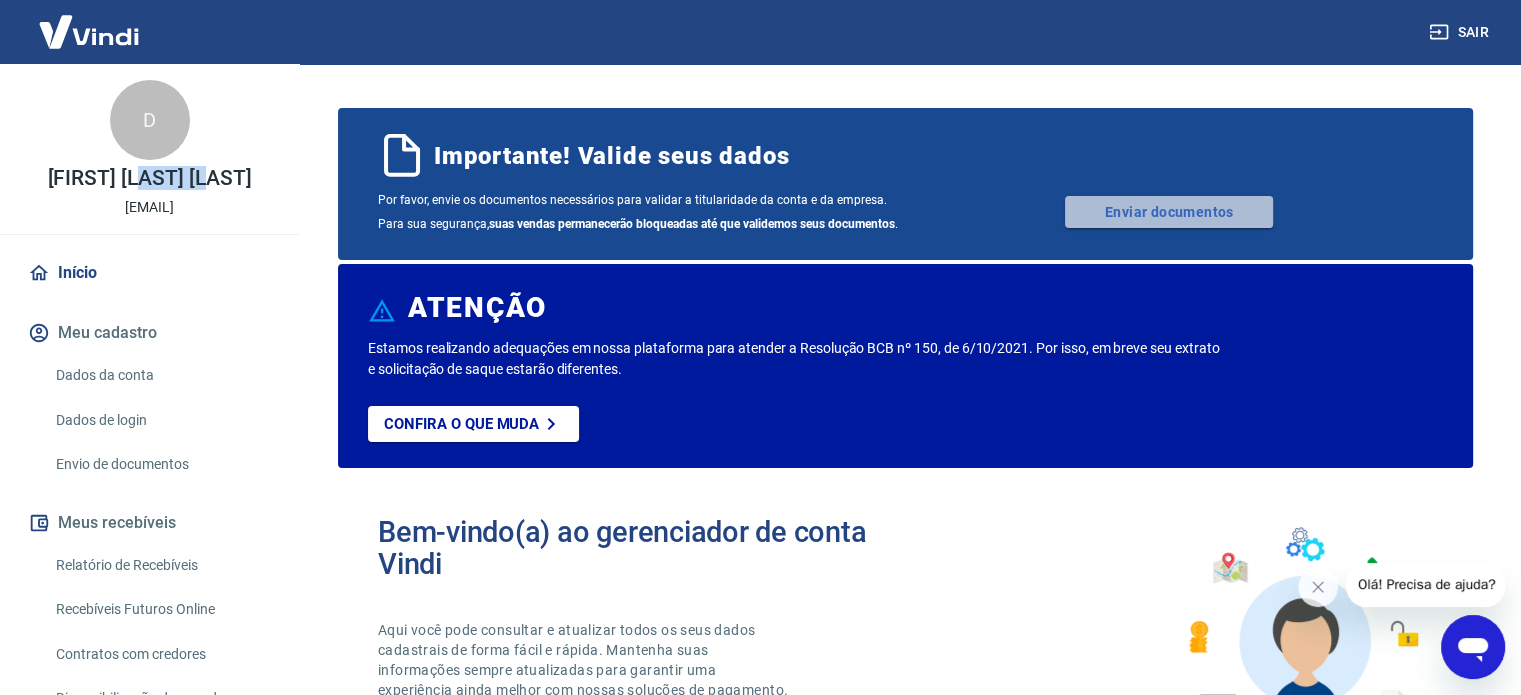click on "Enviar documentos" at bounding box center (1169, 212) 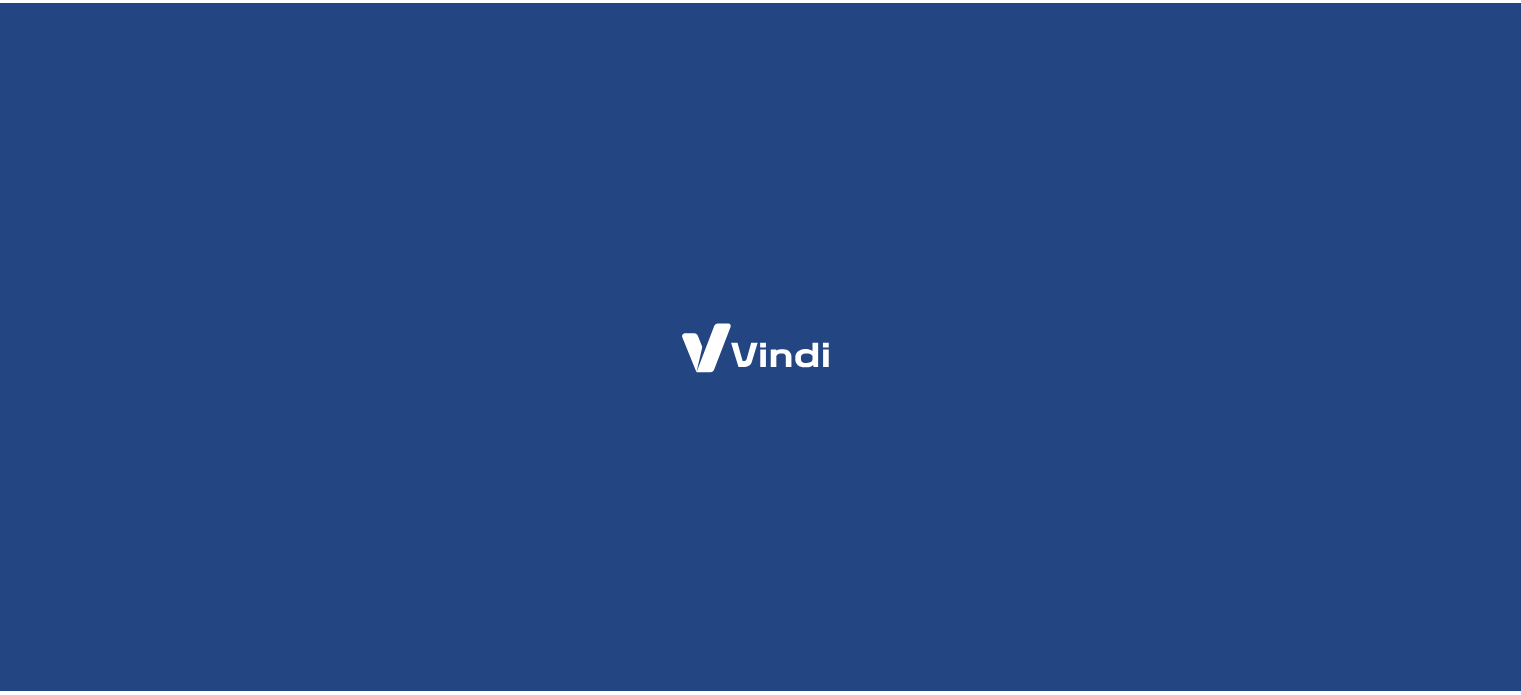 scroll, scrollTop: 0, scrollLeft: 0, axis: both 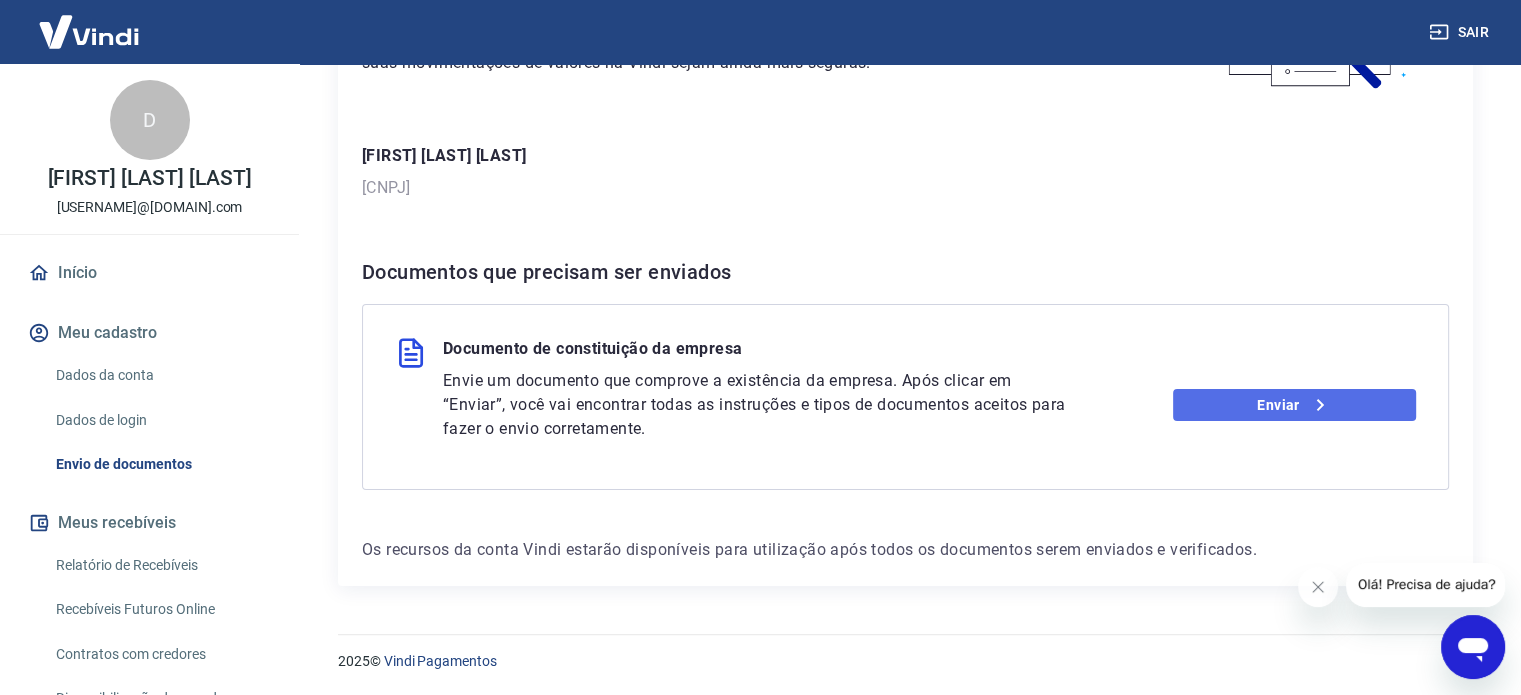 click on "Enviar" at bounding box center [1294, 405] 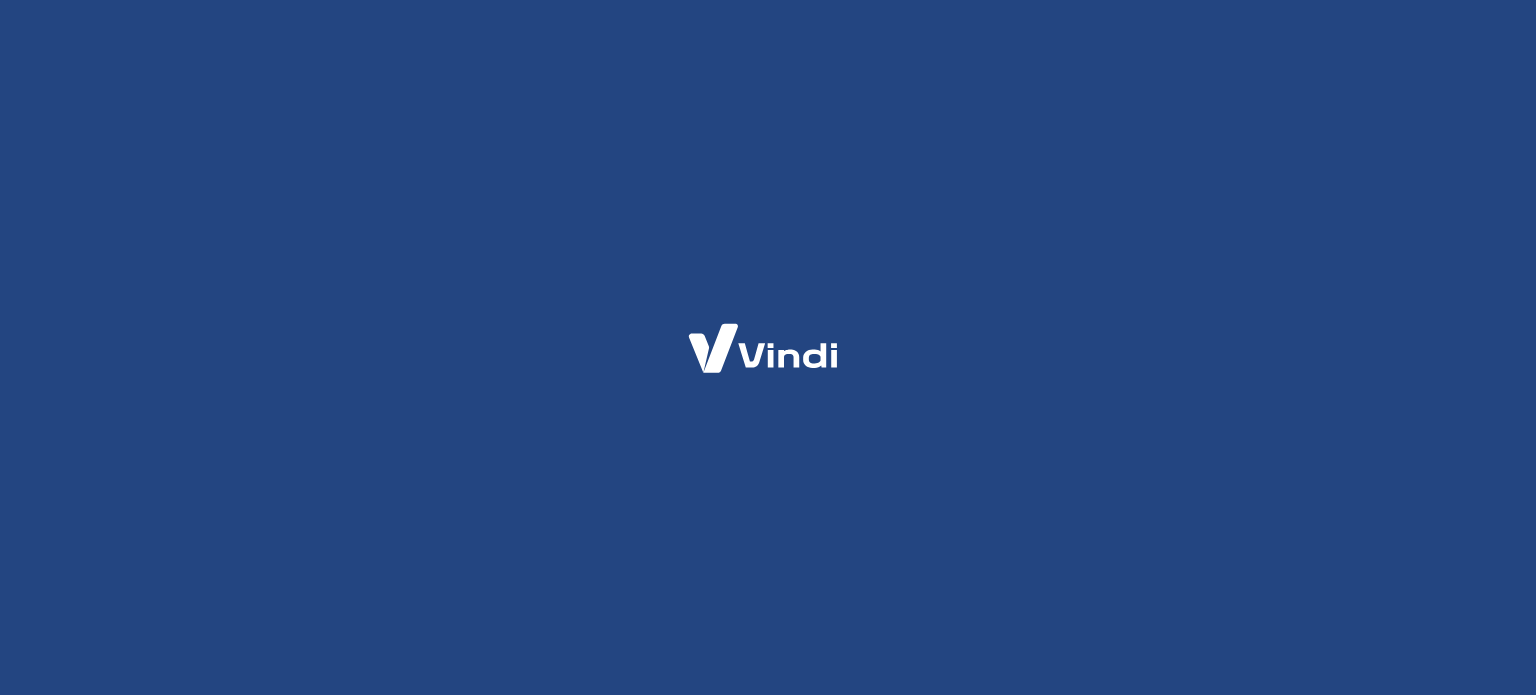 scroll, scrollTop: 0, scrollLeft: 0, axis: both 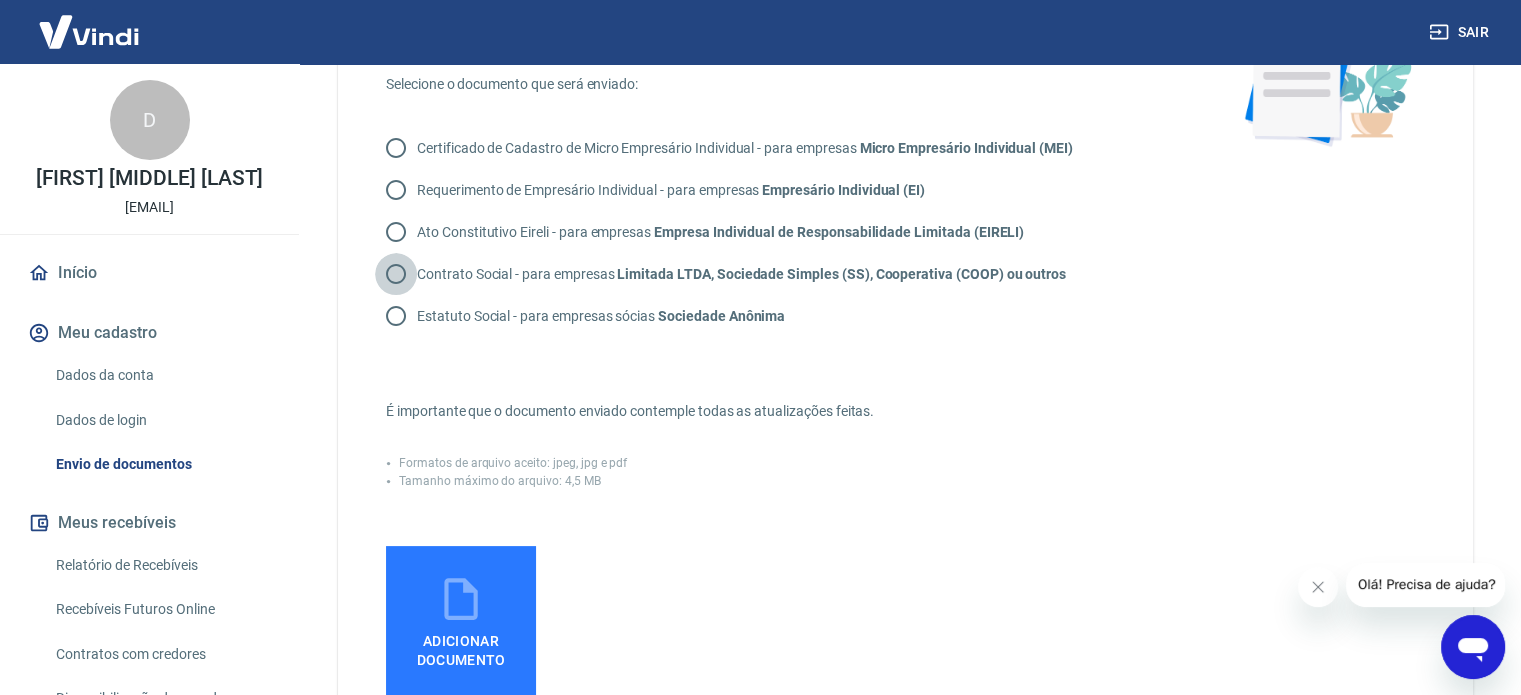 click on "Contrato Social - para empresas   Limitada LTDA, Sociedade Simples (SS), Cooperativa (COOP) ou outros" at bounding box center (396, 274) 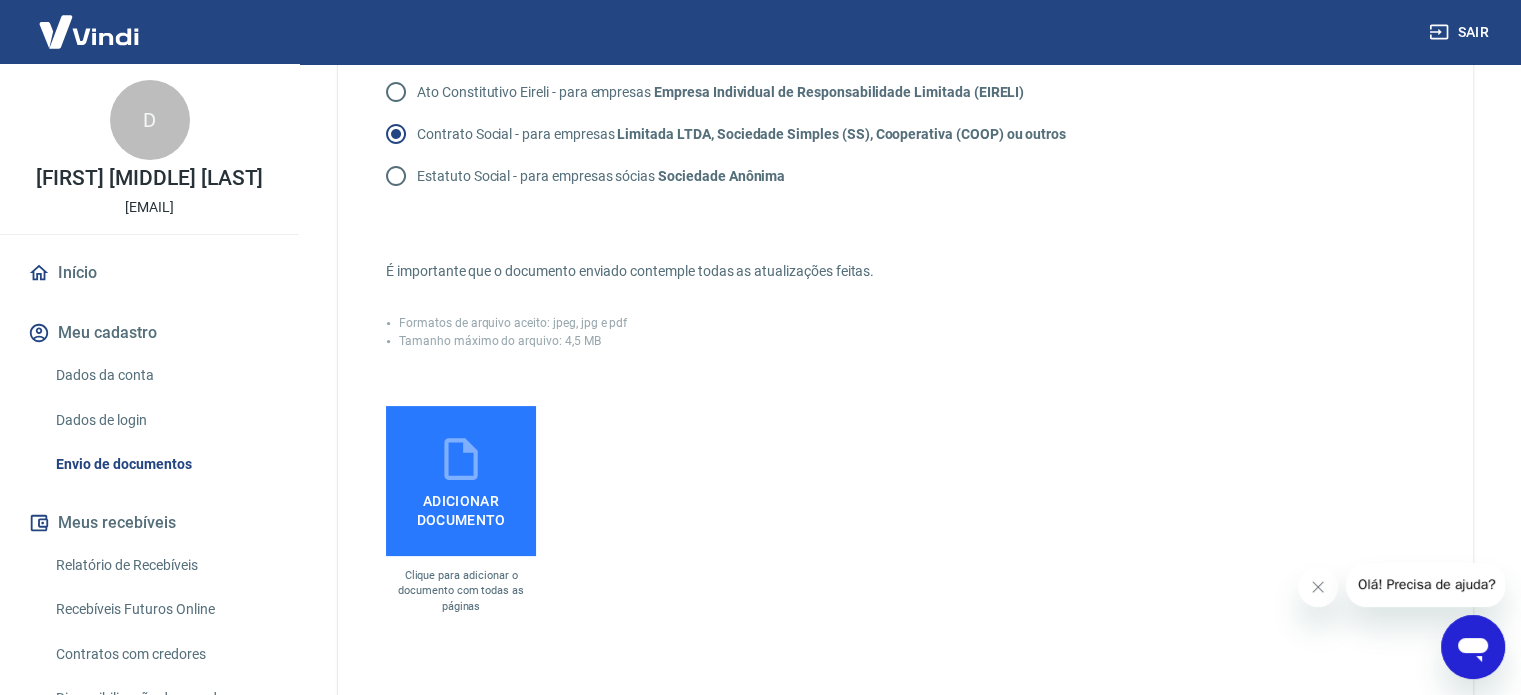 scroll, scrollTop: 364, scrollLeft: 0, axis: vertical 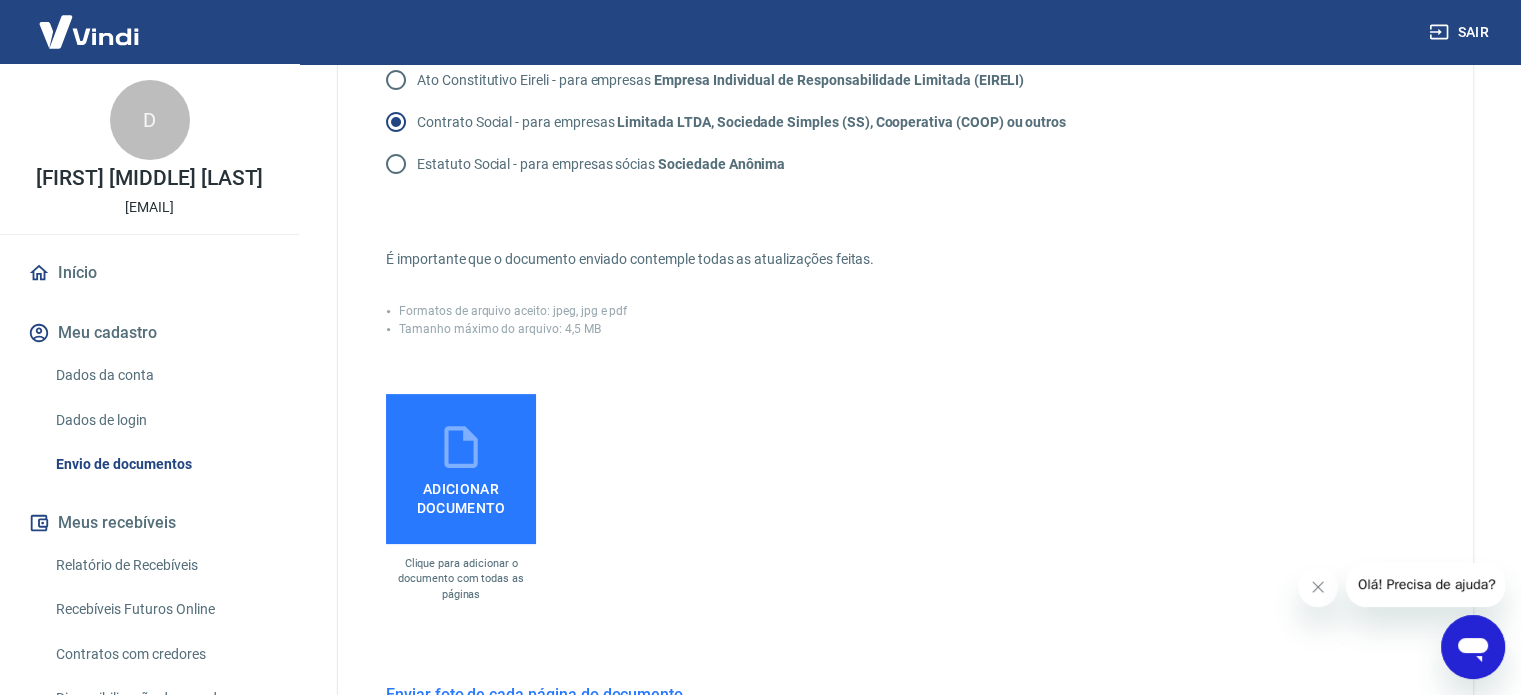 click on "Adicionar documento" at bounding box center (461, 469) 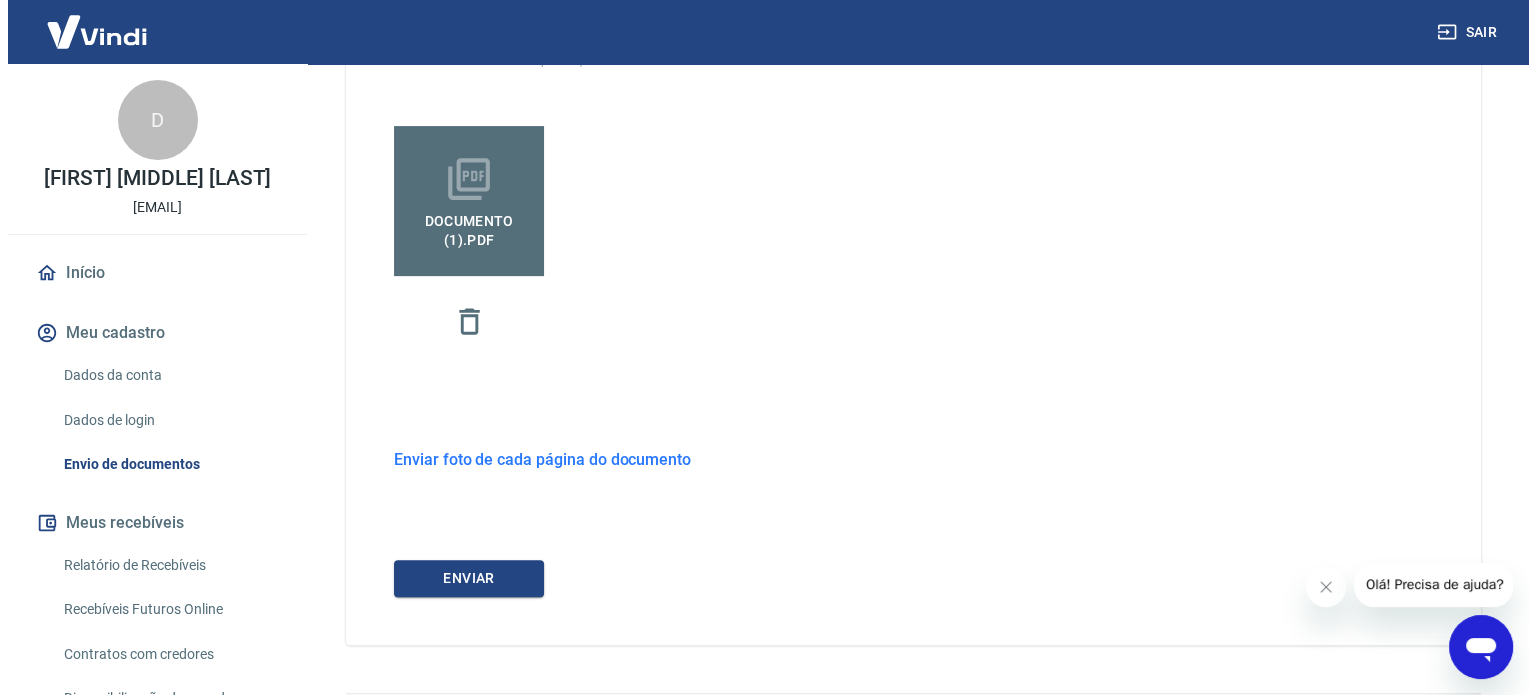 scroll, scrollTop: 691, scrollLeft: 0, axis: vertical 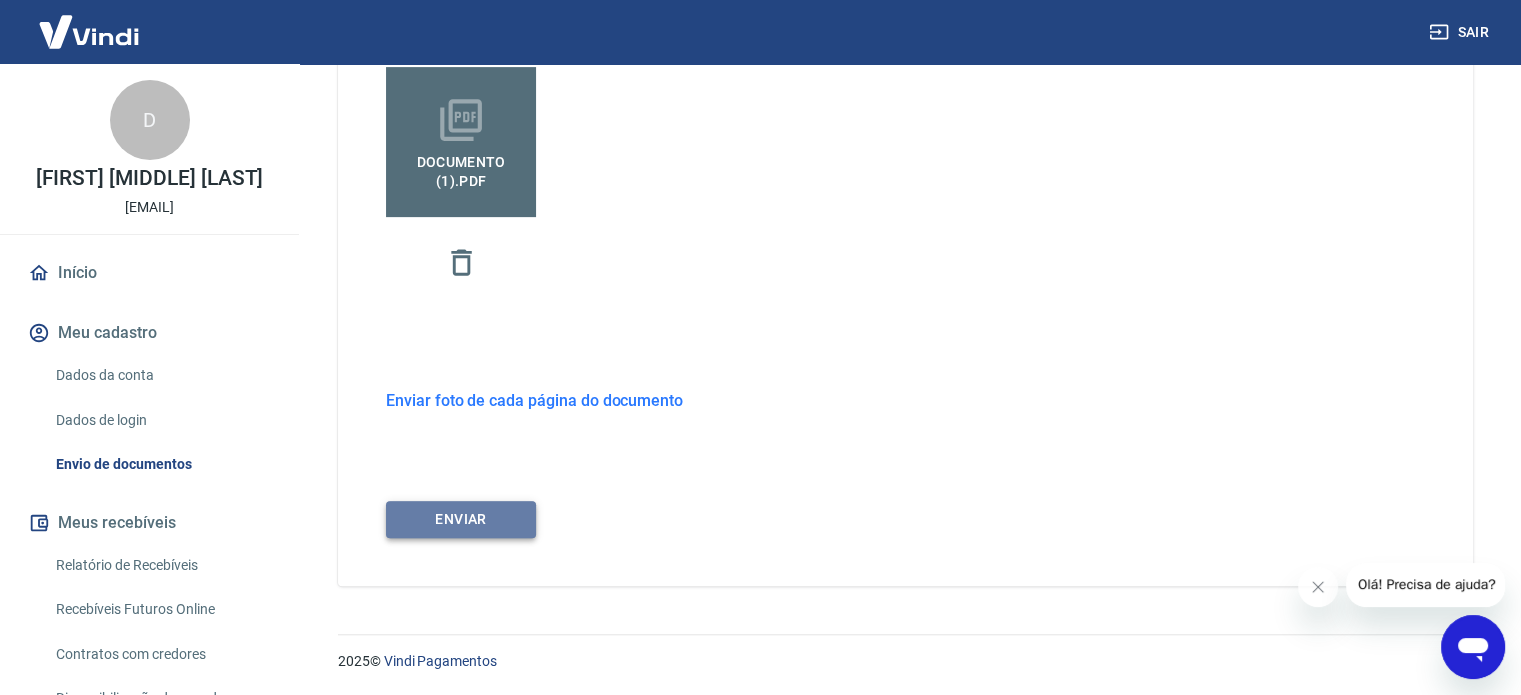 click on "ENVIAR" at bounding box center (461, 519) 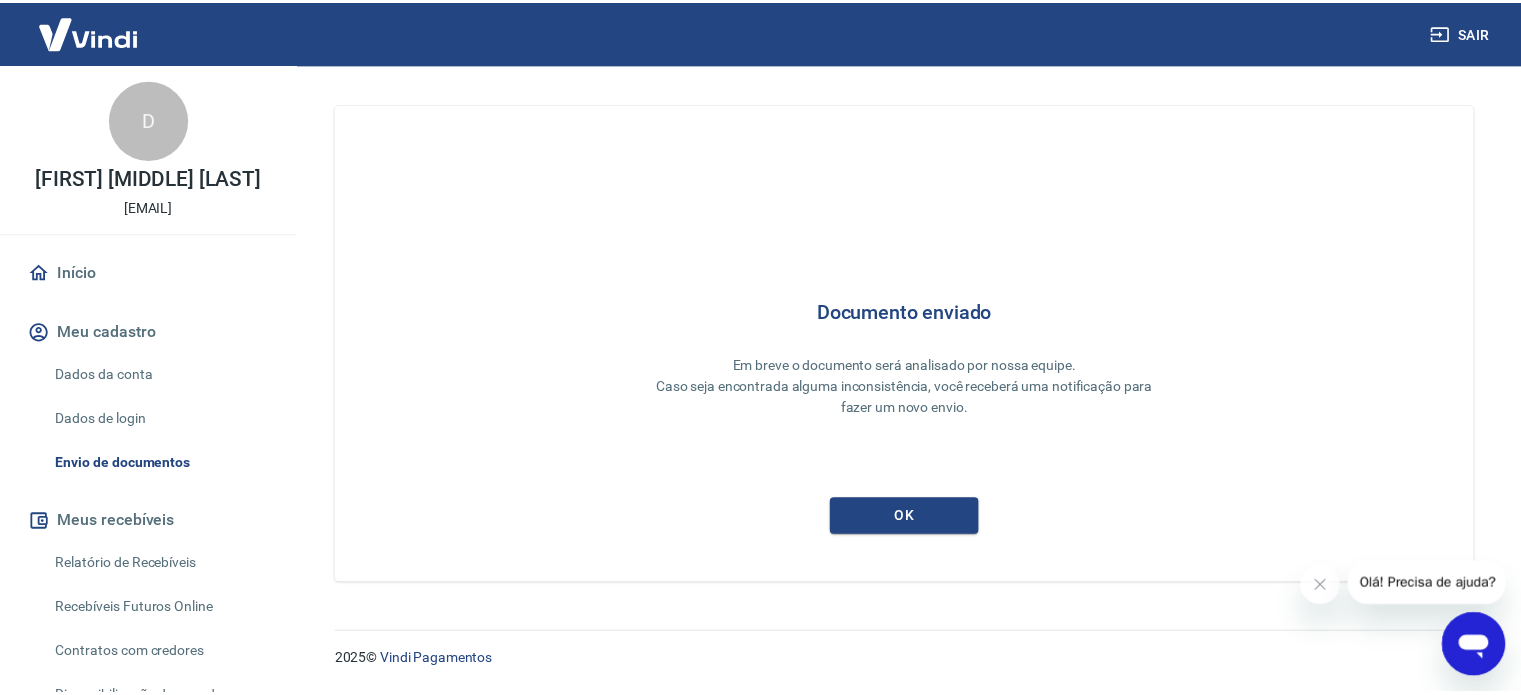 scroll, scrollTop: 0, scrollLeft: 0, axis: both 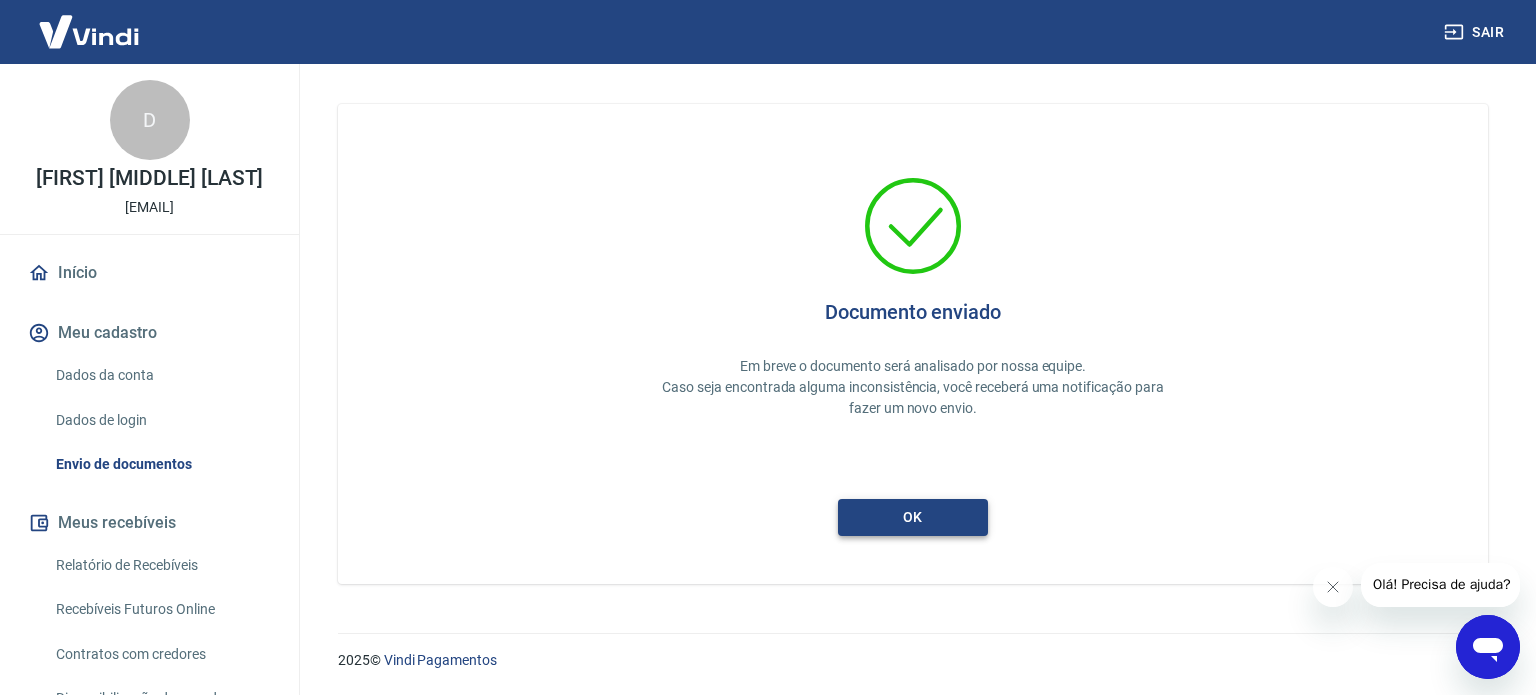 click on "ok" at bounding box center (913, 517) 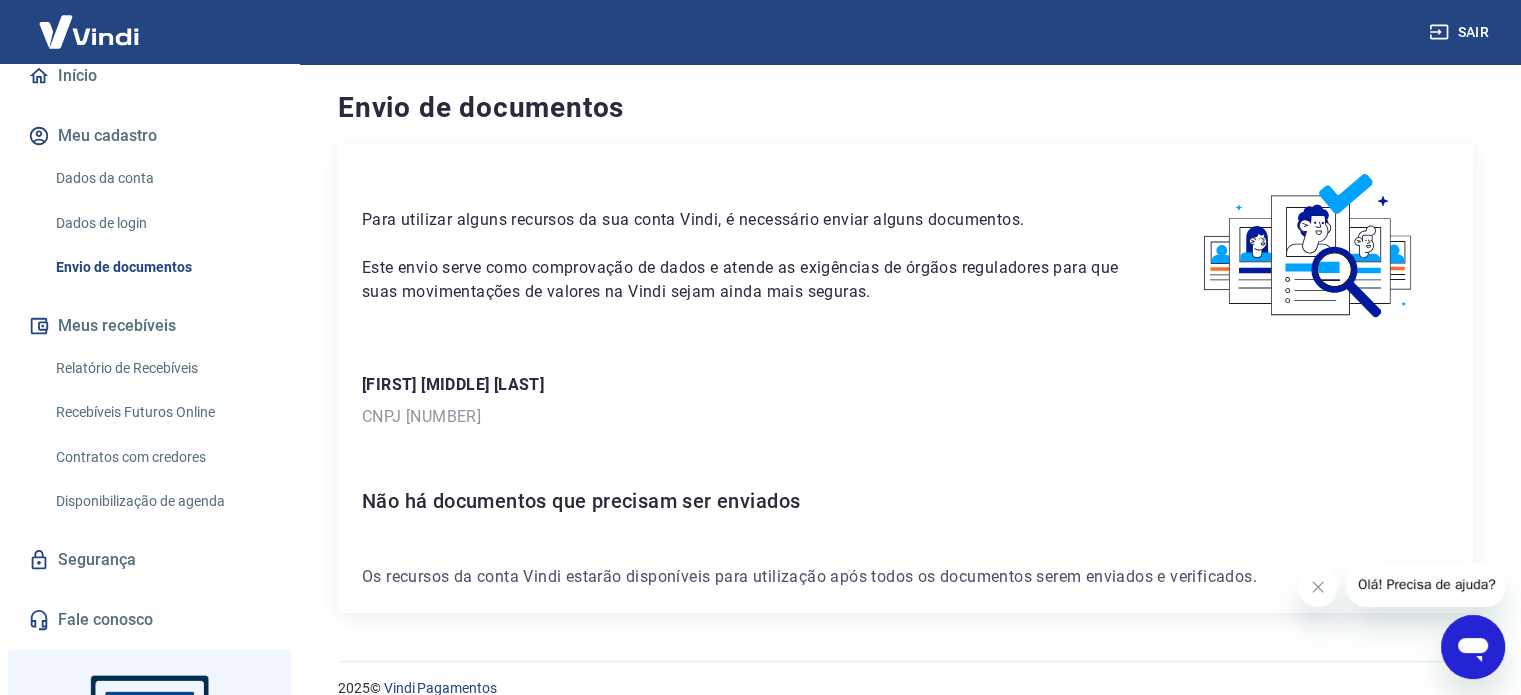 scroll, scrollTop: 0, scrollLeft: 0, axis: both 